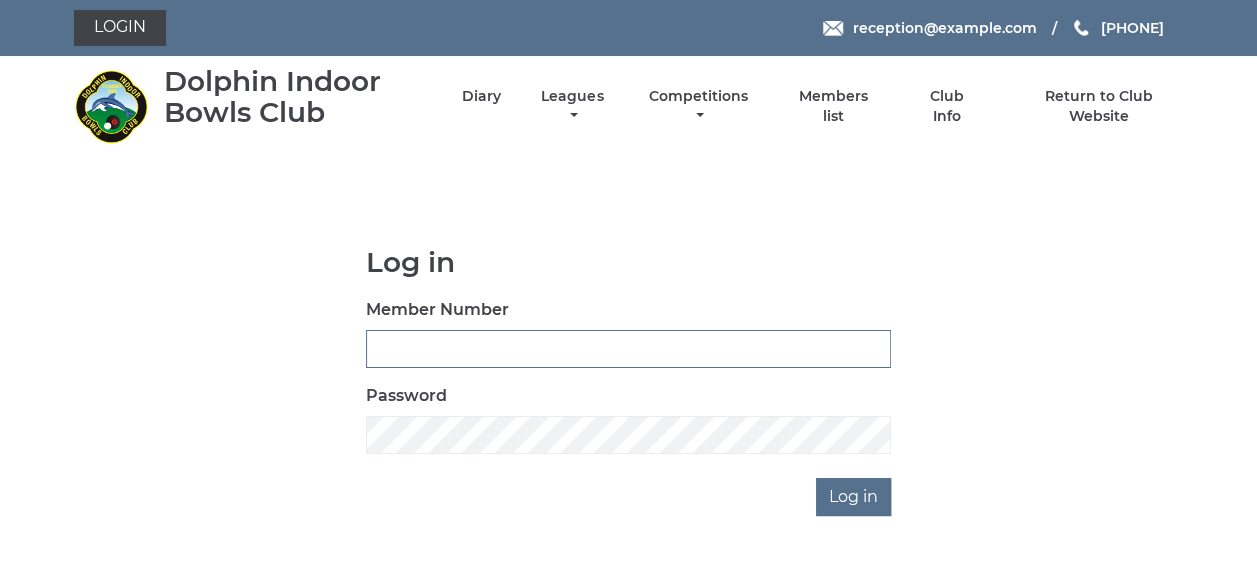 scroll, scrollTop: 60, scrollLeft: 0, axis: vertical 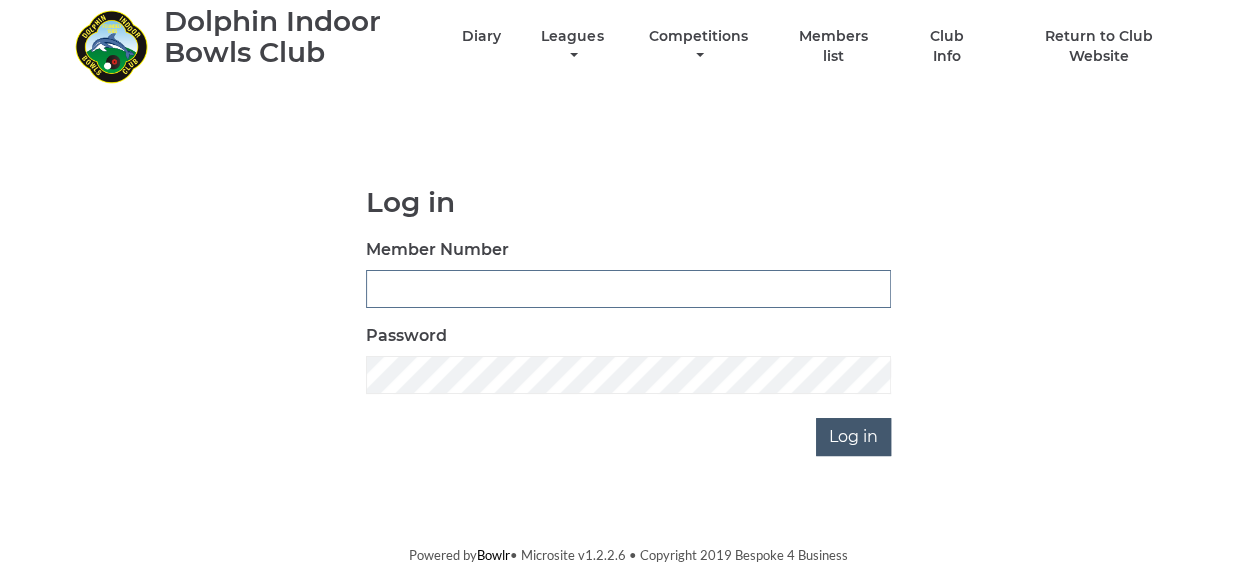 type on "3863" 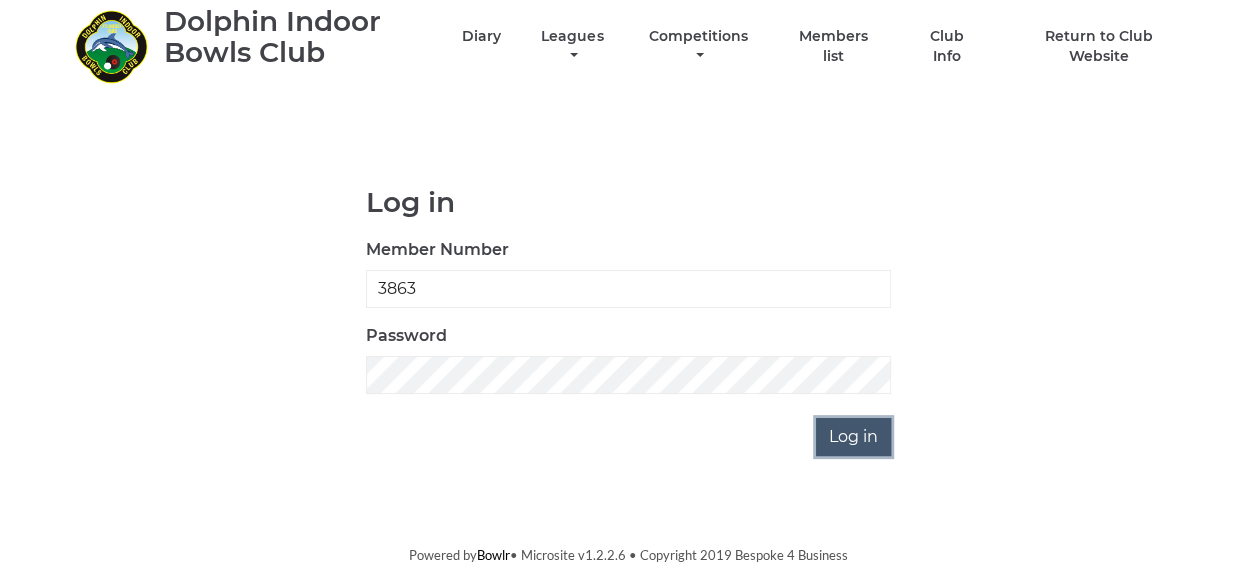 click on "Log in" at bounding box center (853, 437) 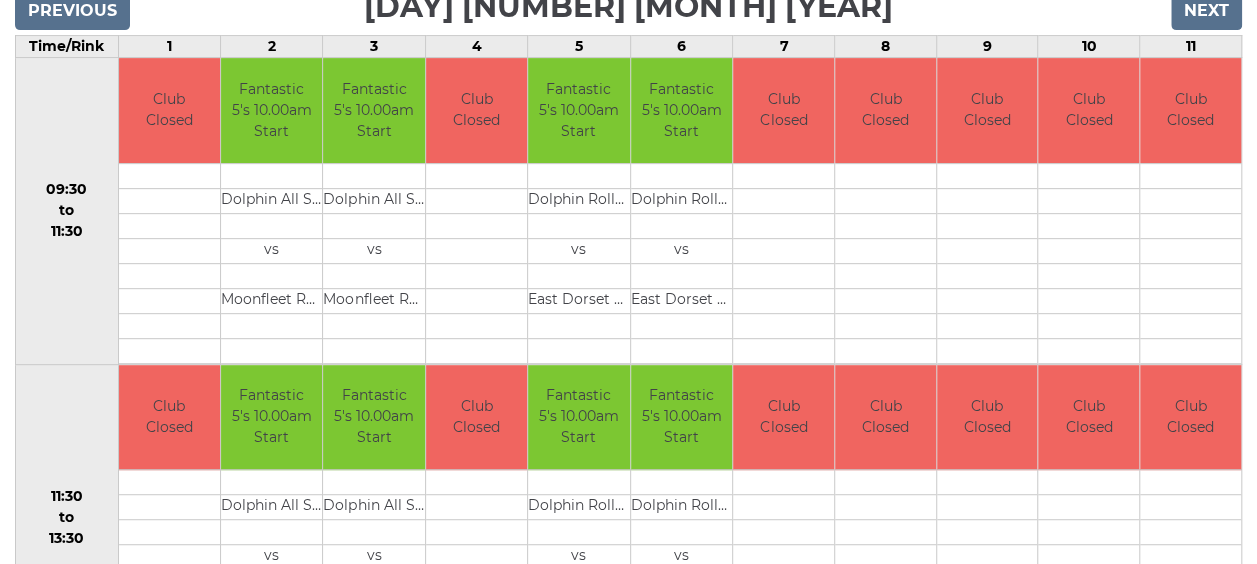 scroll, scrollTop: 0, scrollLeft: 0, axis: both 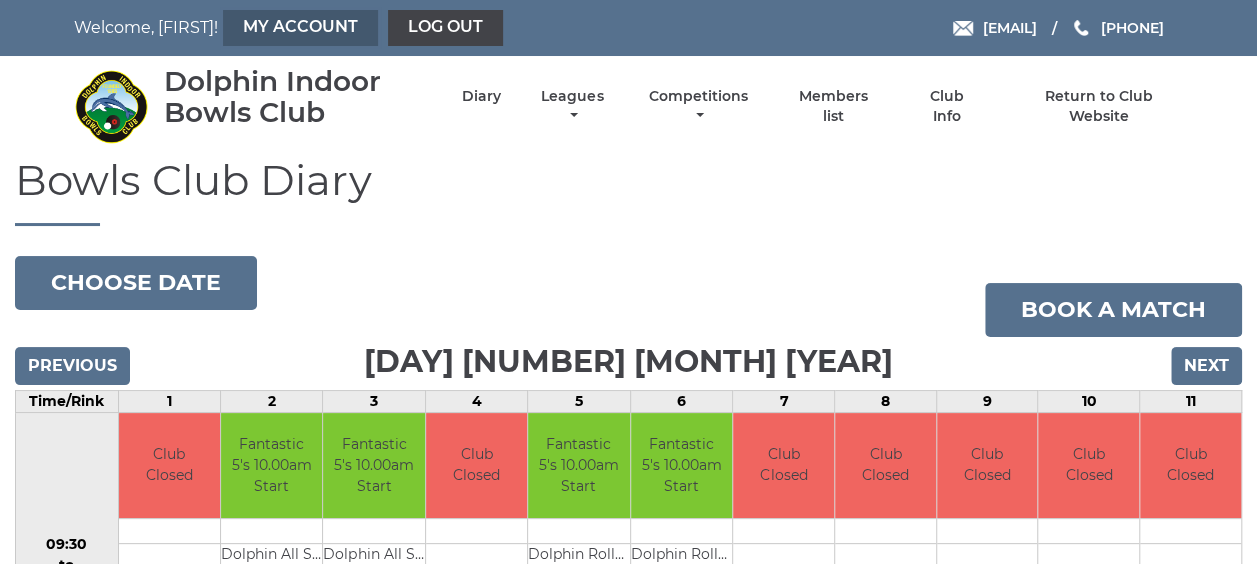 click on "My Account" at bounding box center [300, 28] 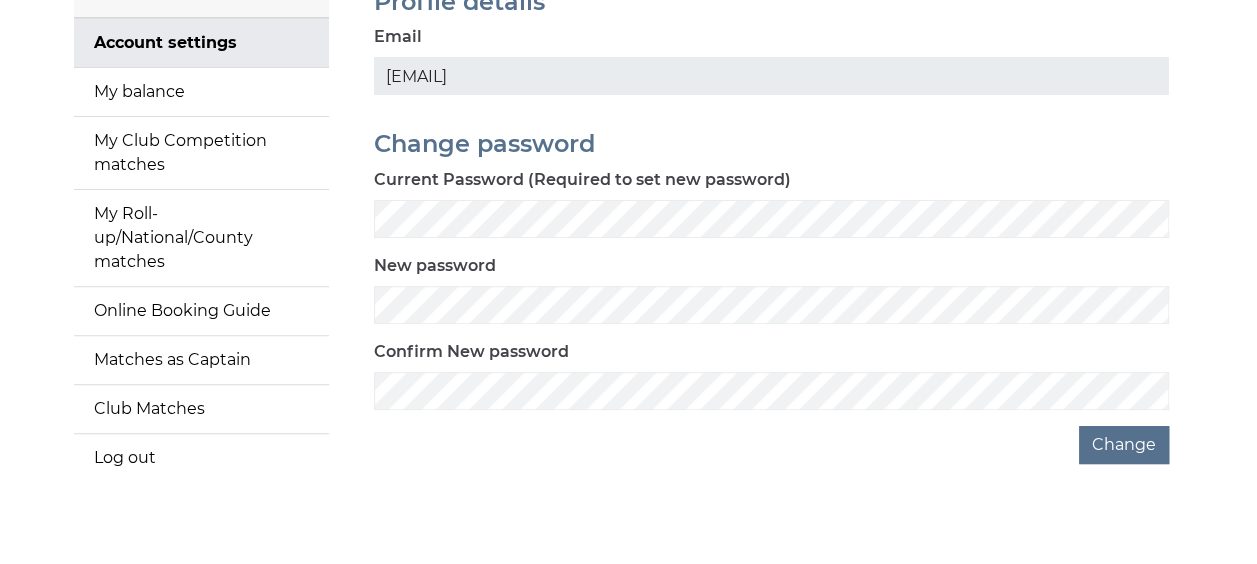 scroll, scrollTop: 234, scrollLeft: 0, axis: vertical 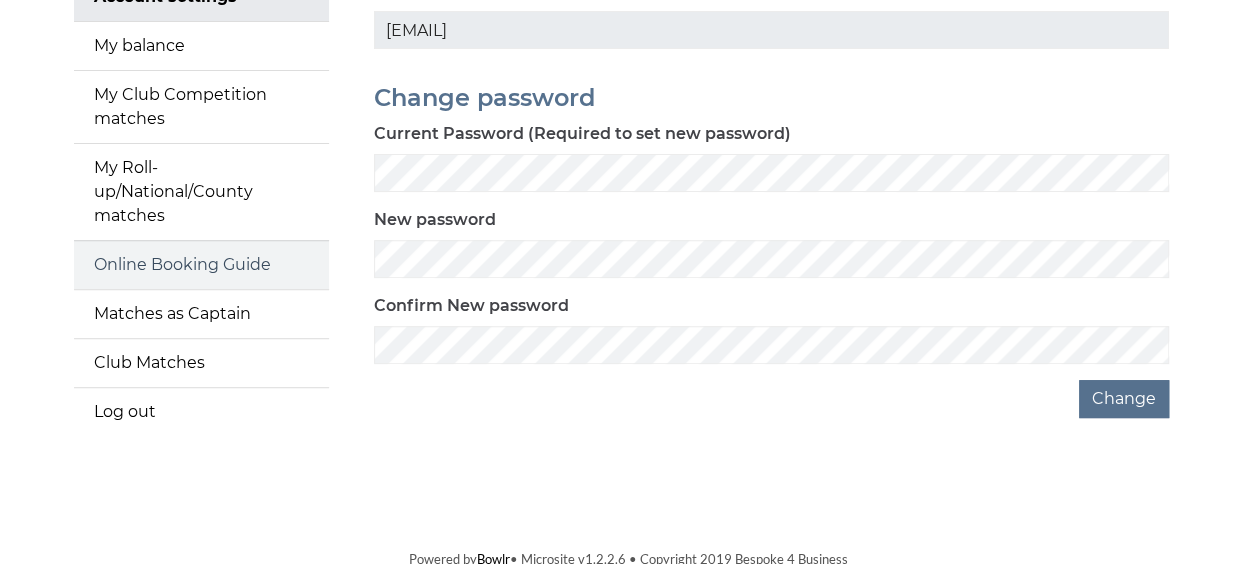 click on "Online Booking Guide" at bounding box center [201, 265] 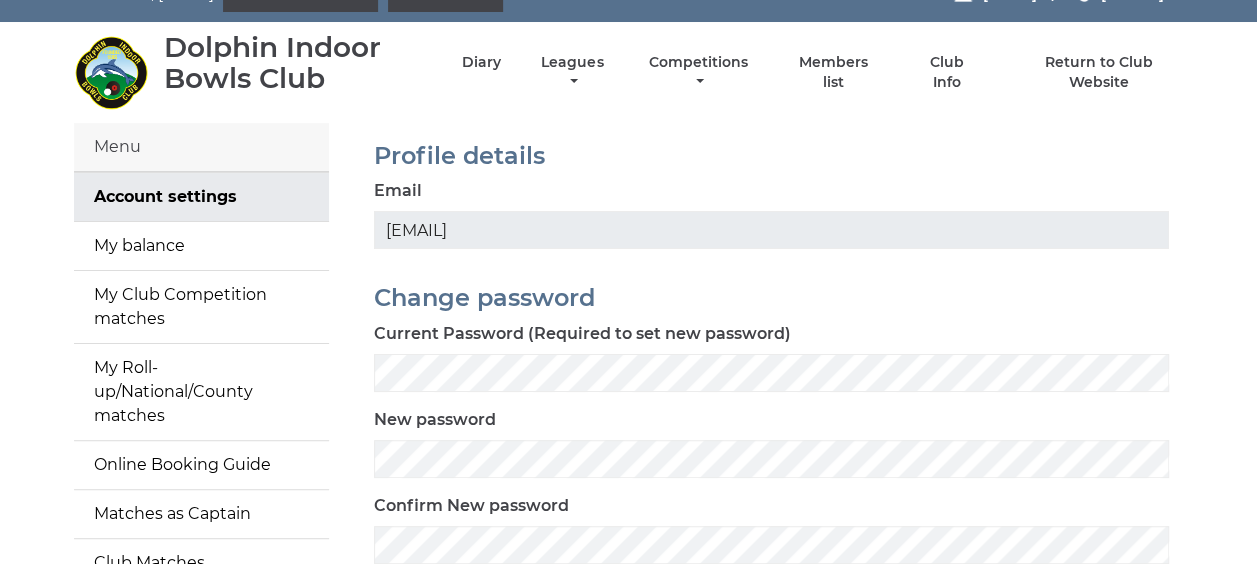 scroll, scrollTop: 134, scrollLeft: 0, axis: vertical 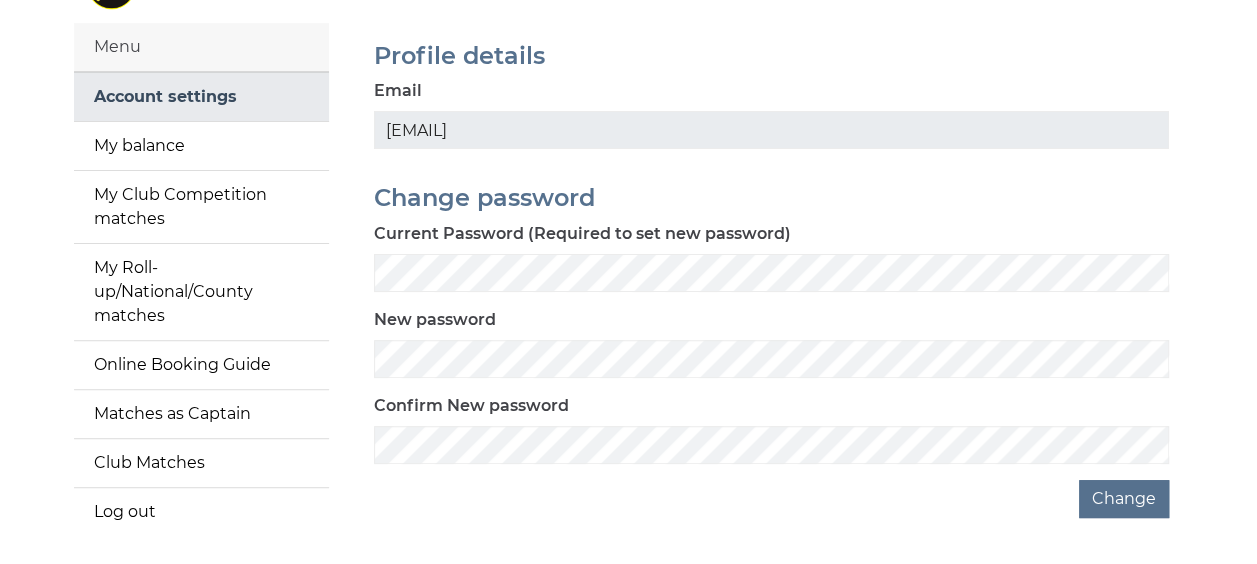 click on "Account settings" at bounding box center (201, 97) 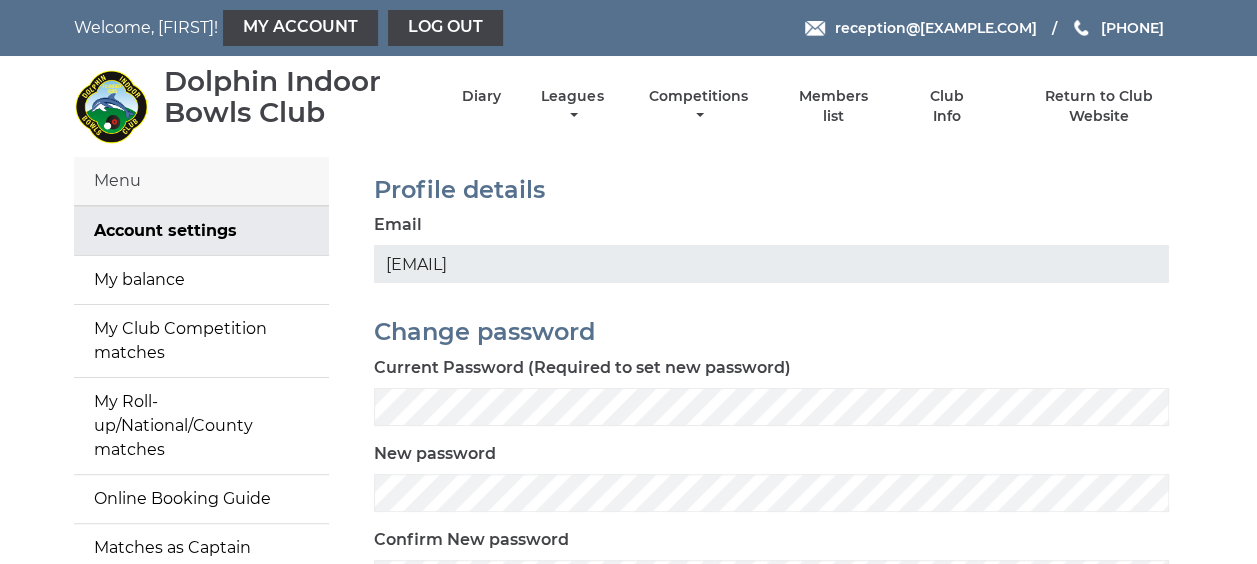 scroll, scrollTop: 100, scrollLeft: 0, axis: vertical 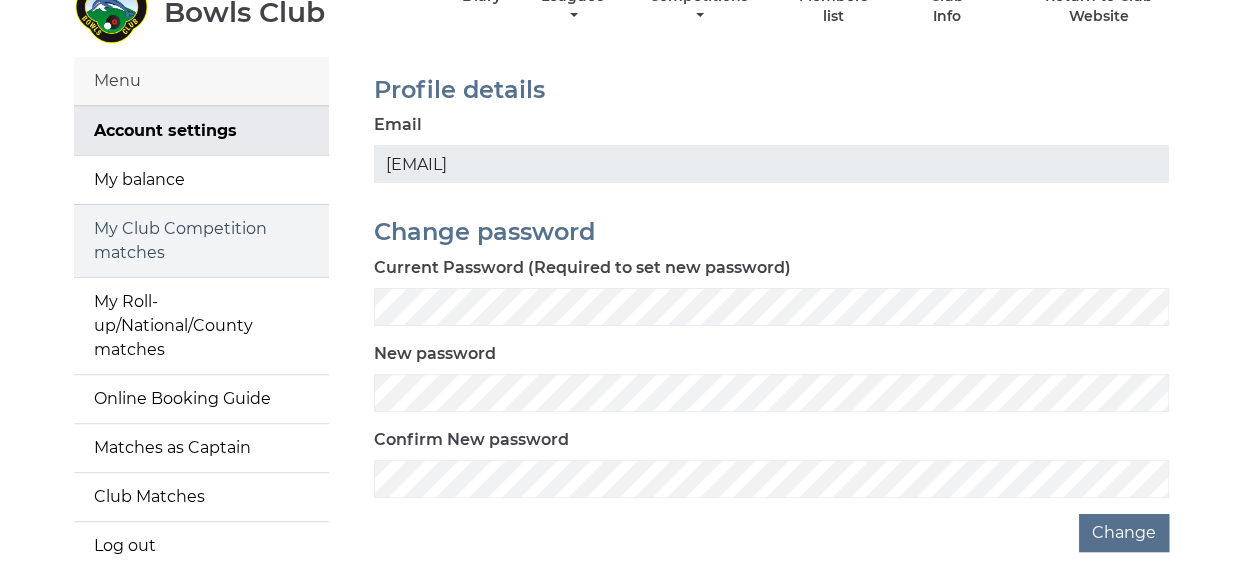 click on "My Club Competition matches" at bounding box center (201, 241) 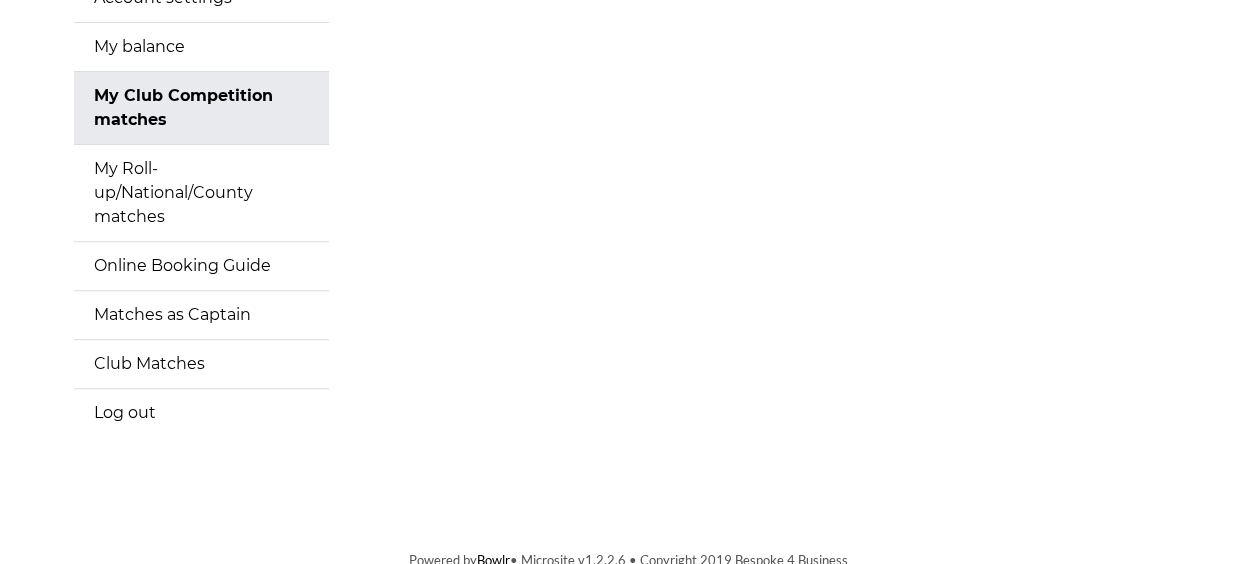 scroll, scrollTop: 234, scrollLeft: 0, axis: vertical 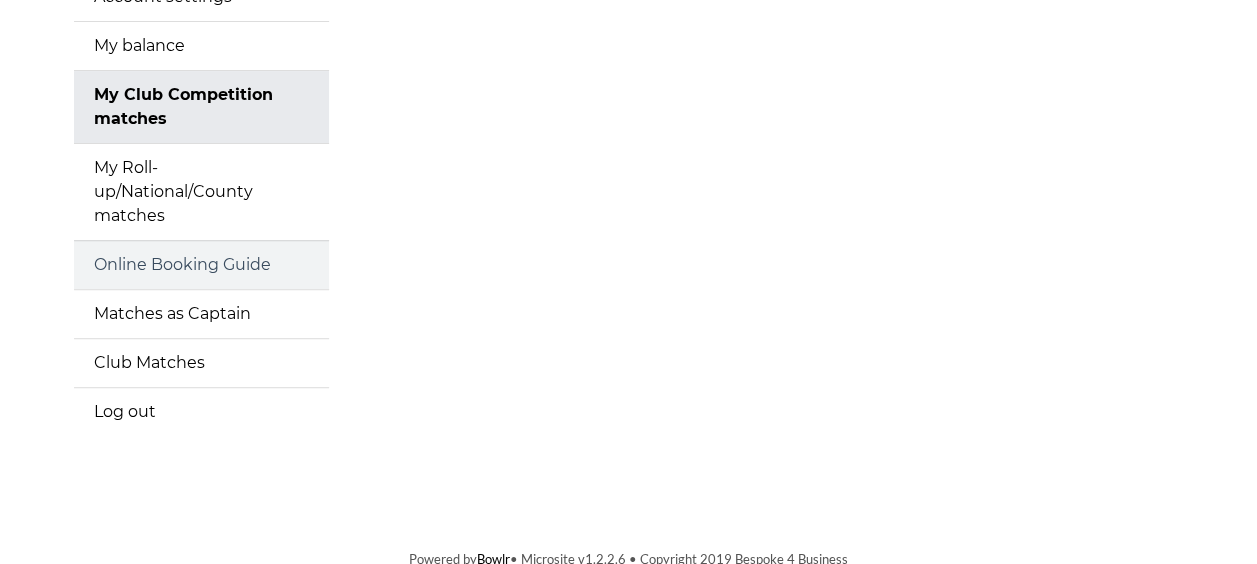 click on "Online Booking Guide" at bounding box center (201, 265) 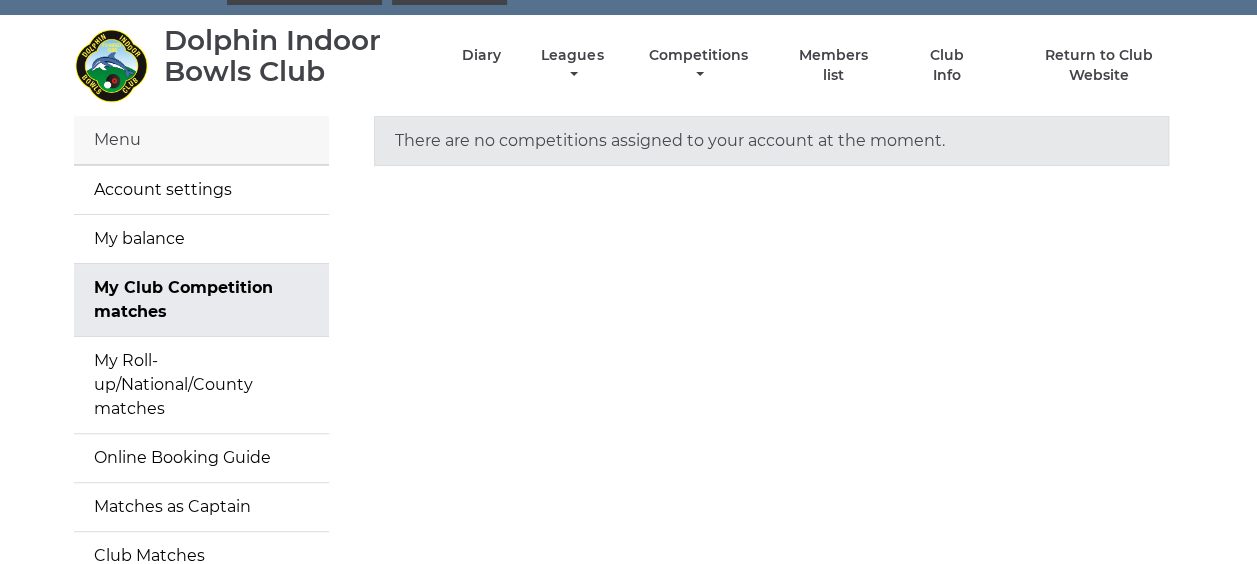scroll, scrollTop: 0, scrollLeft: 0, axis: both 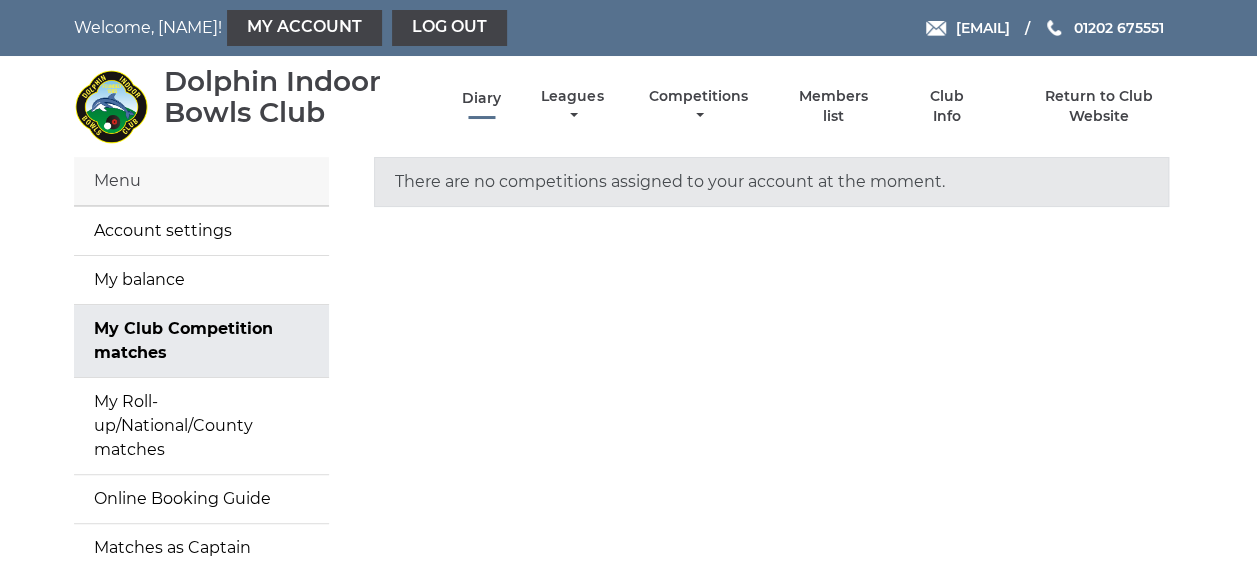 click on "Diary" at bounding box center [481, 98] 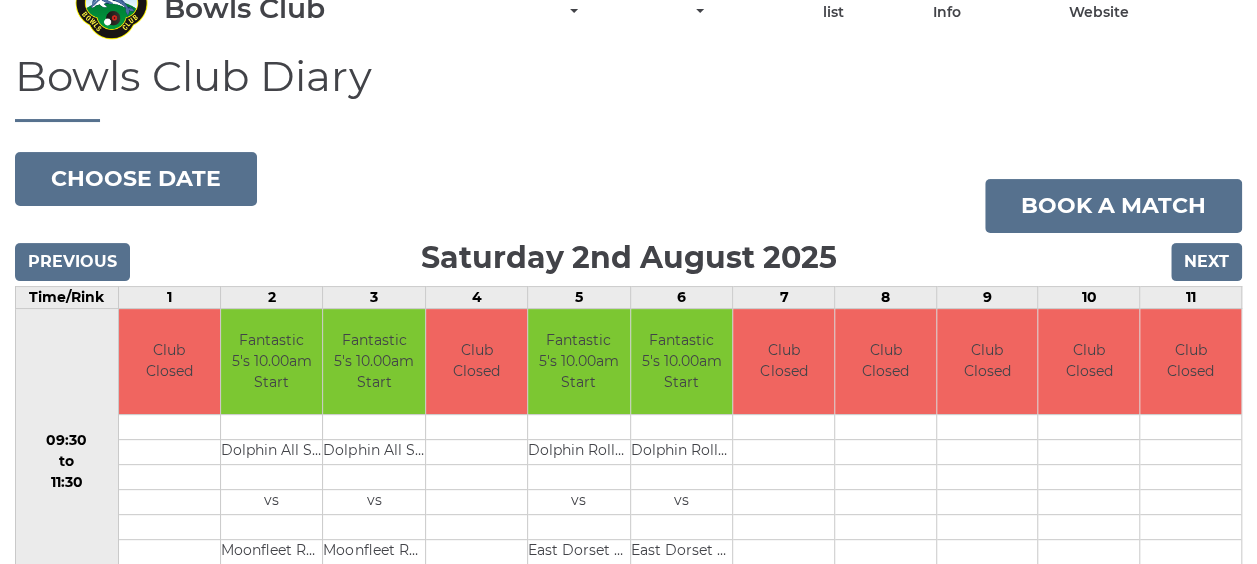 scroll, scrollTop: 0, scrollLeft: 0, axis: both 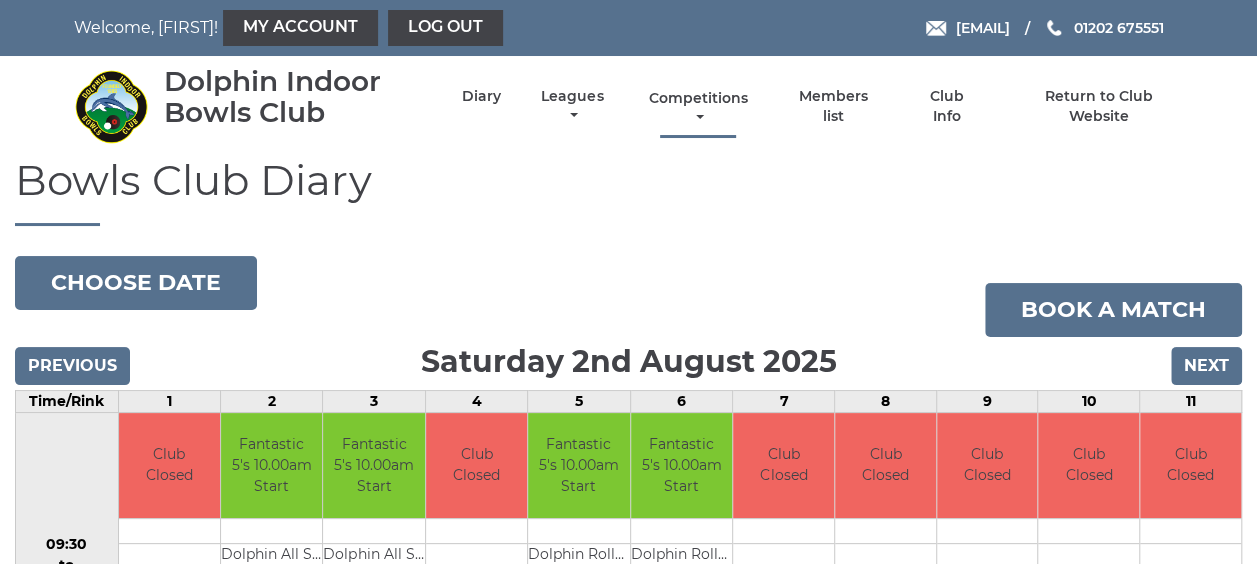 click on "Competitions" at bounding box center [698, 108] 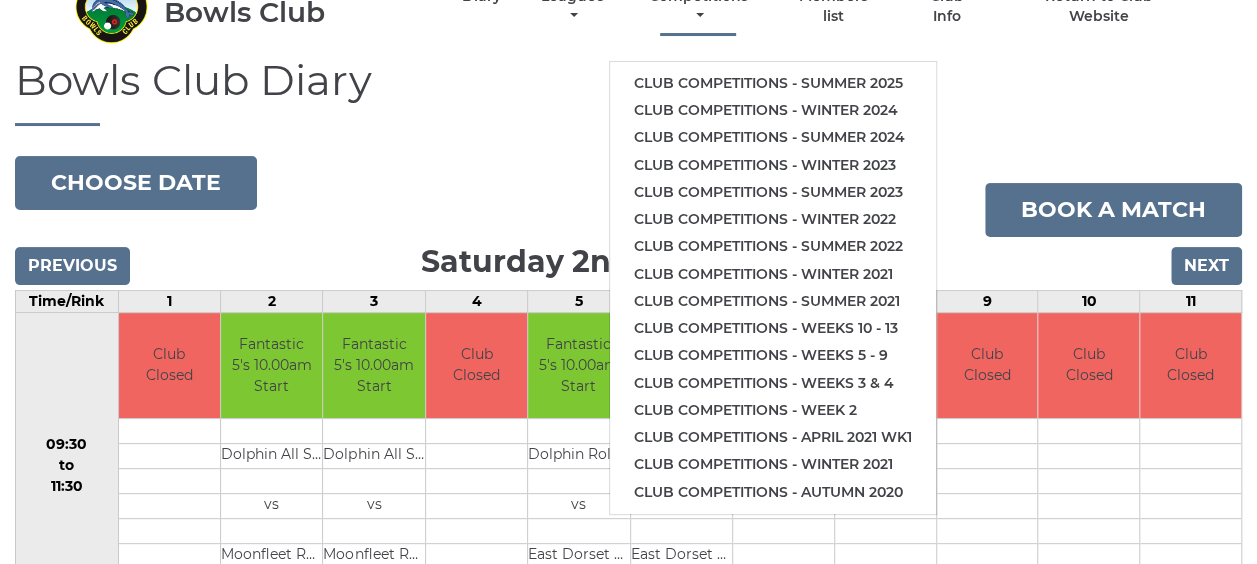scroll, scrollTop: 0, scrollLeft: 0, axis: both 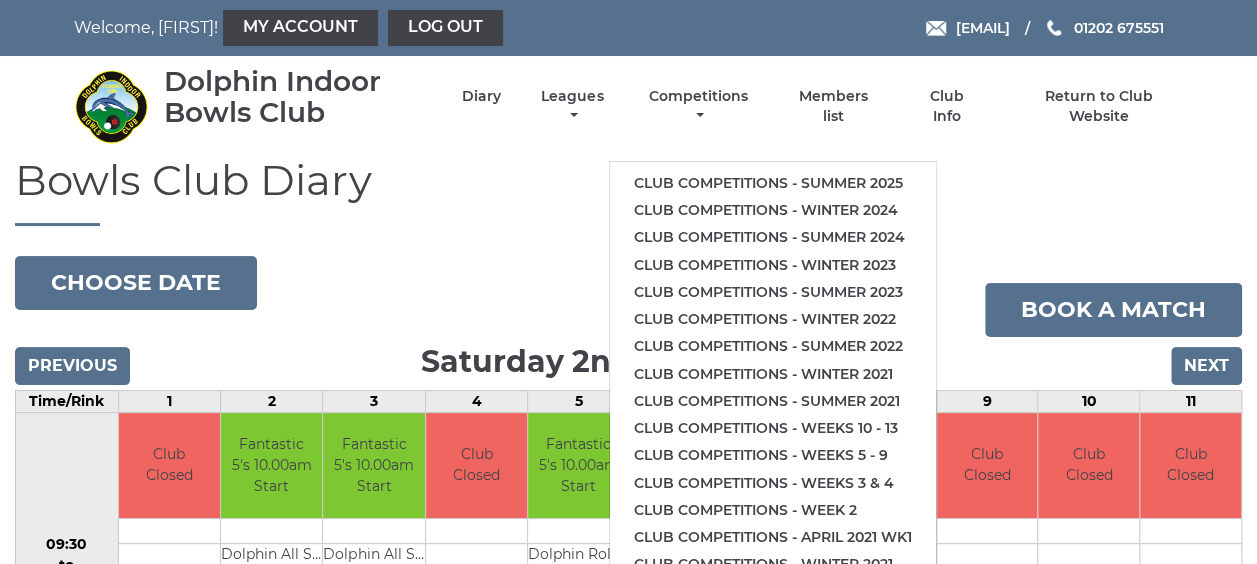 click on "Bowls Club Diary" at bounding box center [628, 191] 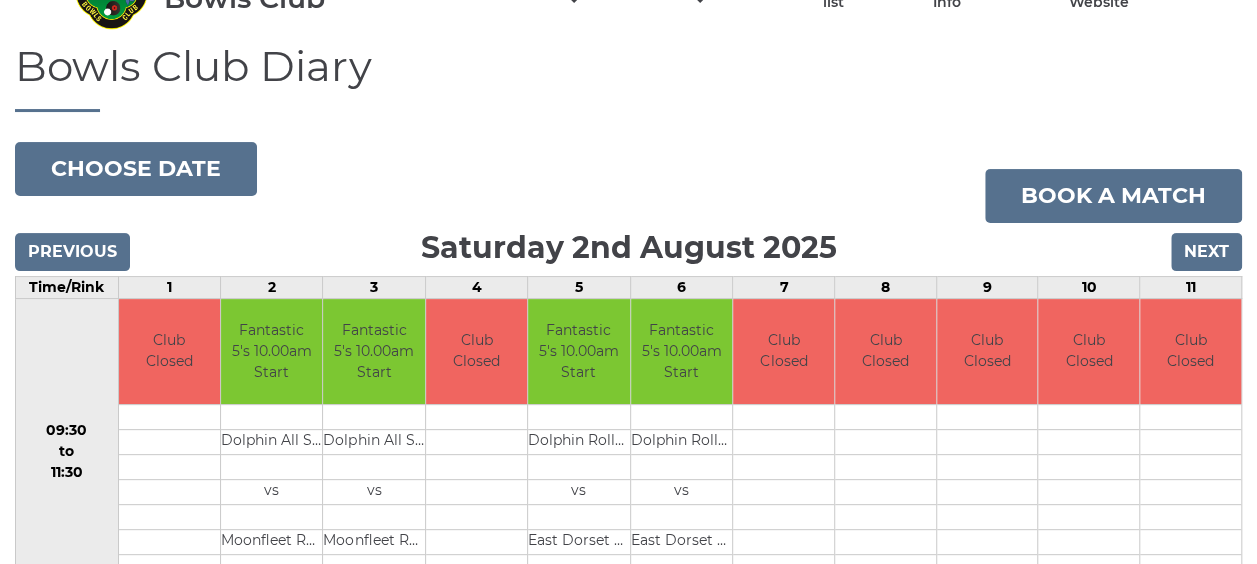 scroll, scrollTop: 0, scrollLeft: 0, axis: both 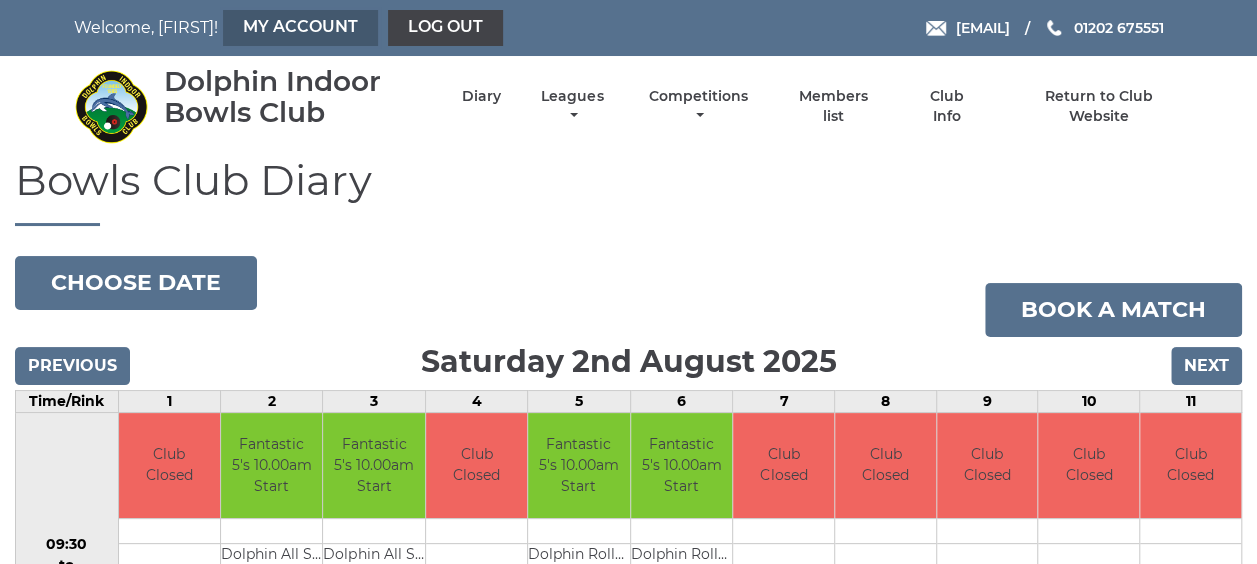 click on "My Account" at bounding box center [300, 28] 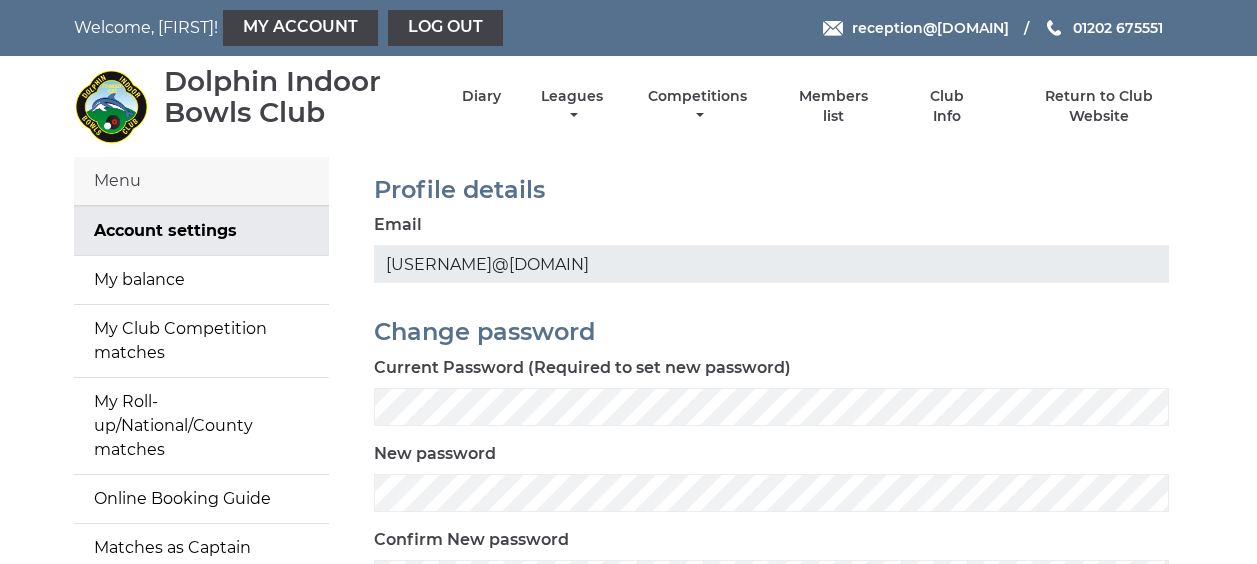 scroll, scrollTop: 0, scrollLeft: 0, axis: both 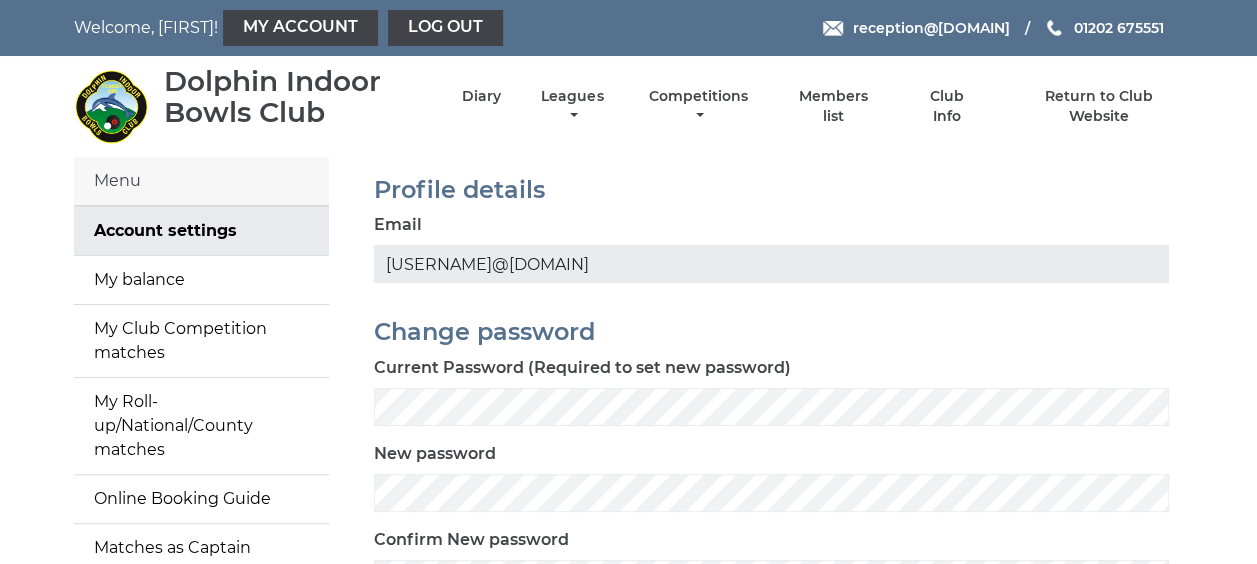 click on "Menu" at bounding box center (201, 181) 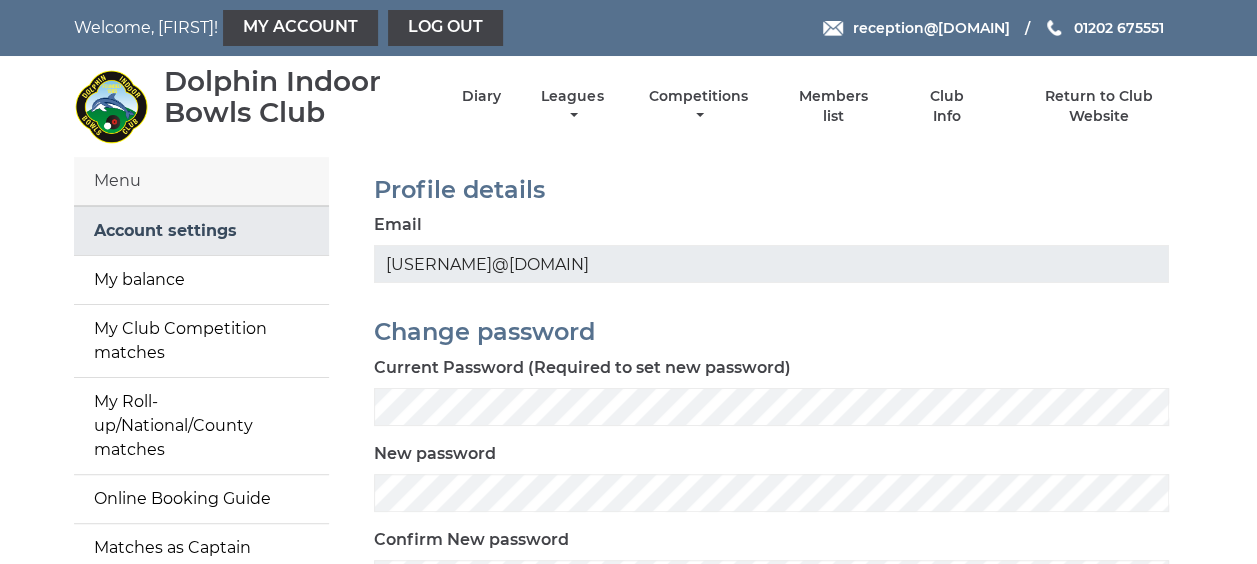 click on "Account settings" at bounding box center [201, 231] 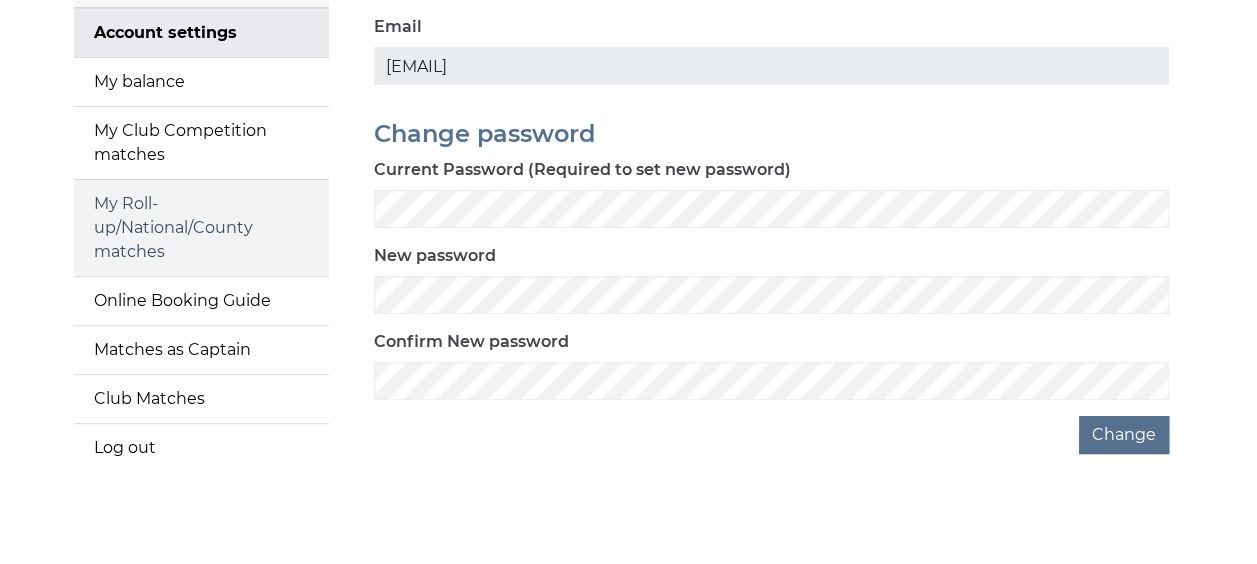 scroll, scrollTop: 200, scrollLeft: 0, axis: vertical 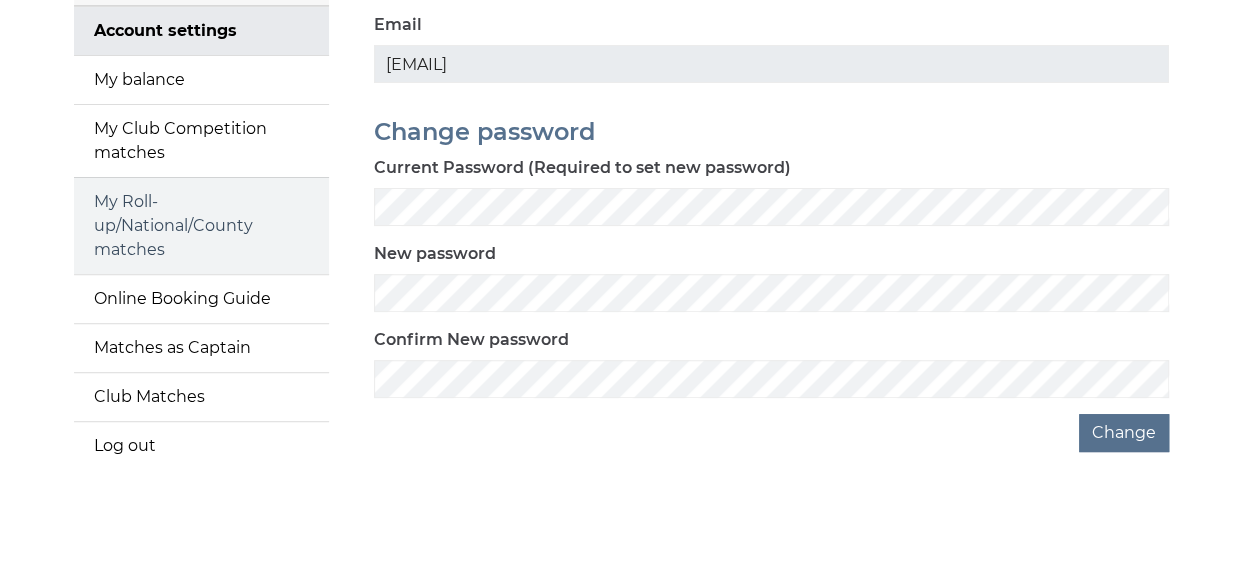 click on "My Roll-up/National/County matches" at bounding box center [201, 226] 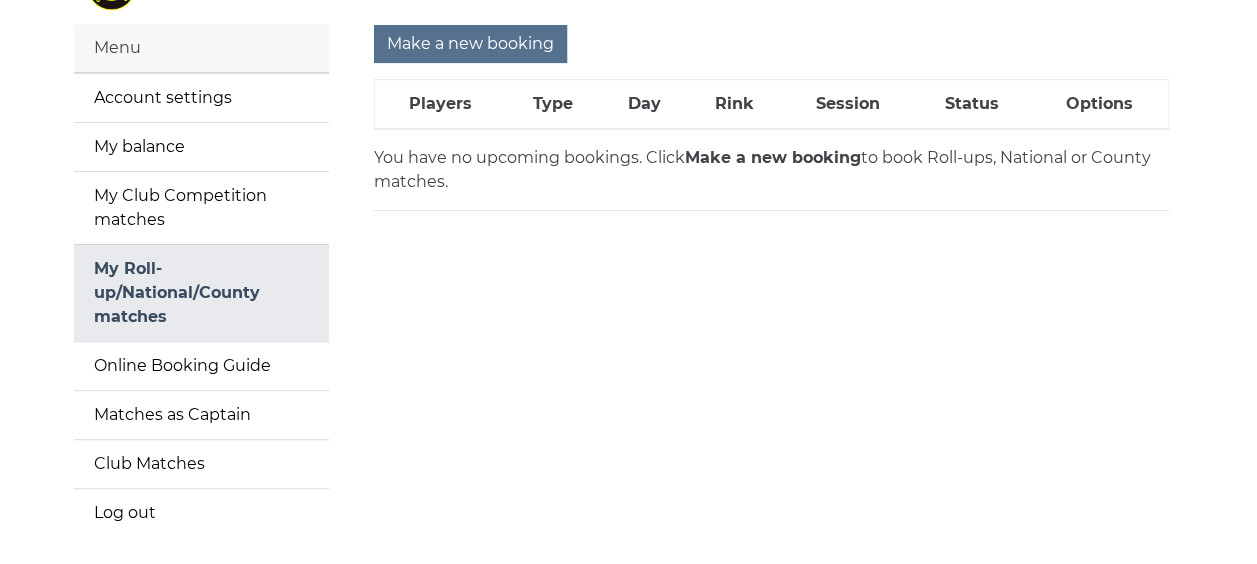 scroll, scrollTop: 200, scrollLeft: 0, axis: vertical 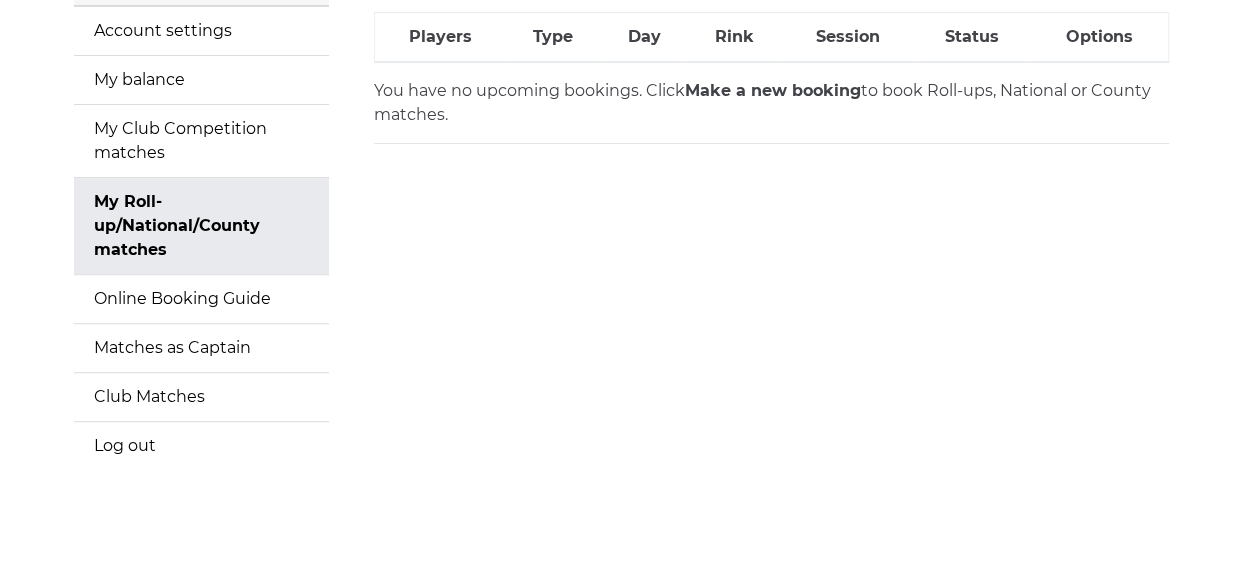 click on "Make a new booking
Players
Type
Day
Rink
Session
Status
Options
You have no upcoming bookings. Click  Make a new booking  to book Roll-ups, National or County matches." at bounding box center (771, 225) 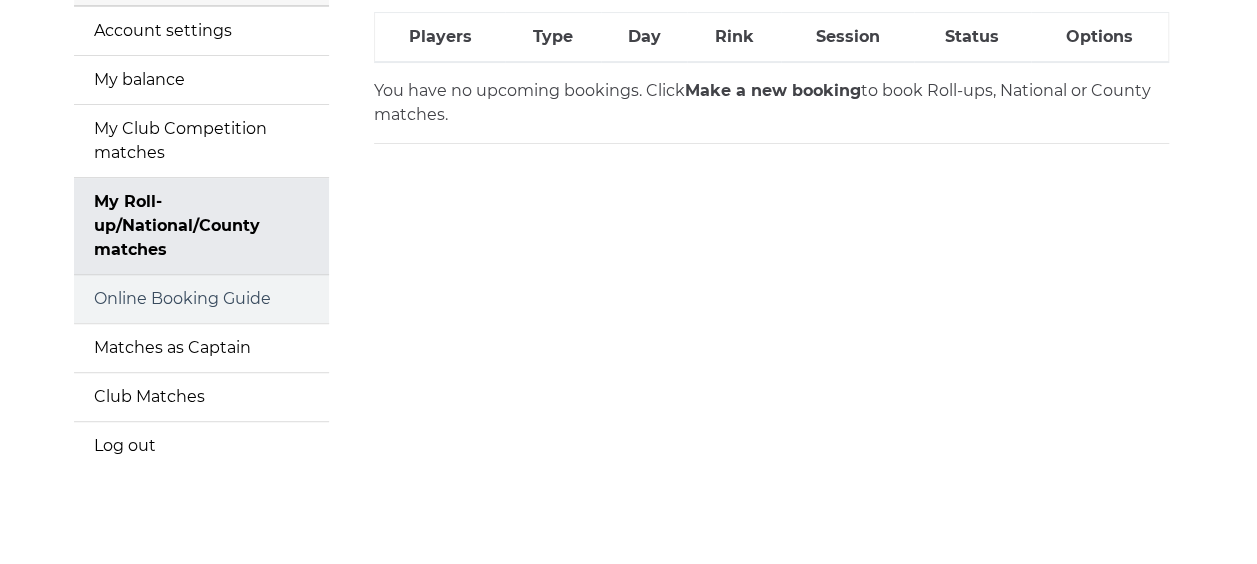 click on "Online Booking Guide" at bounding box center (201, 299) 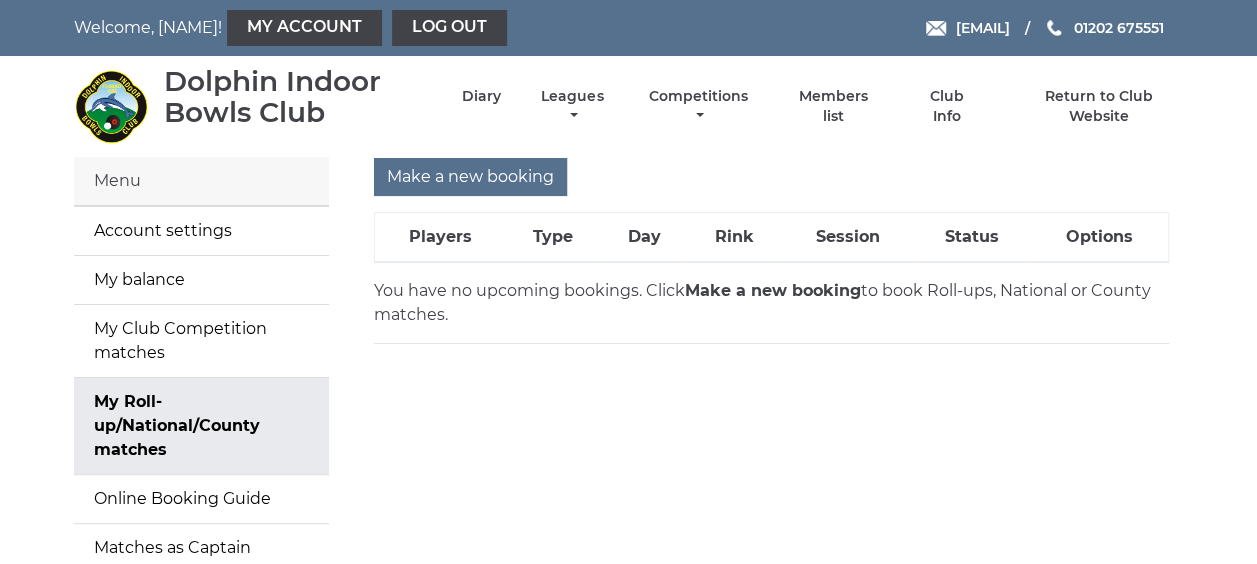 scroll, scrollTop: 0, scrollLeft: 0, axis: both 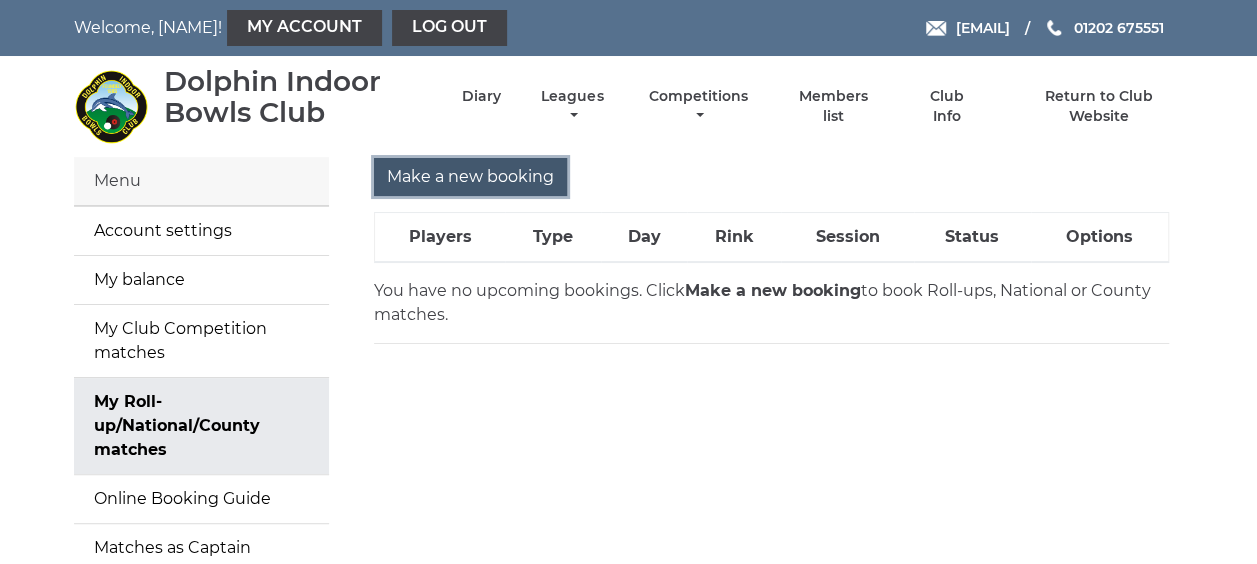 click on "Make a new booking" at bounding box center [470, 177] 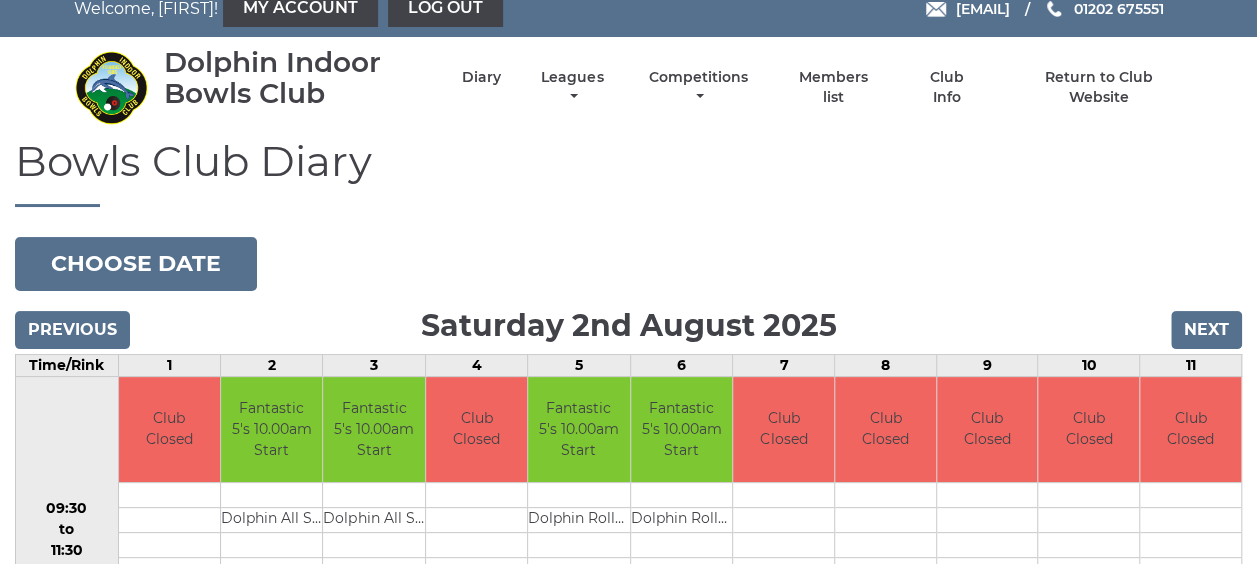 scroll, scrollTop: 0, scrollLeft: 0, axis: both 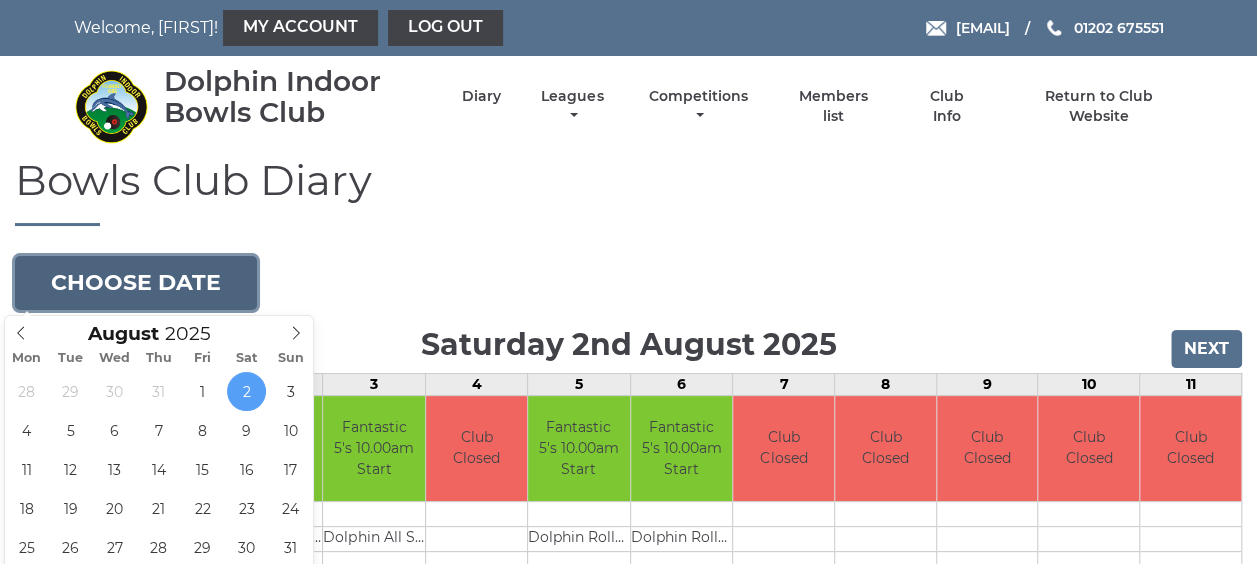 click on "Choose date" at bounding box center (136, 283) 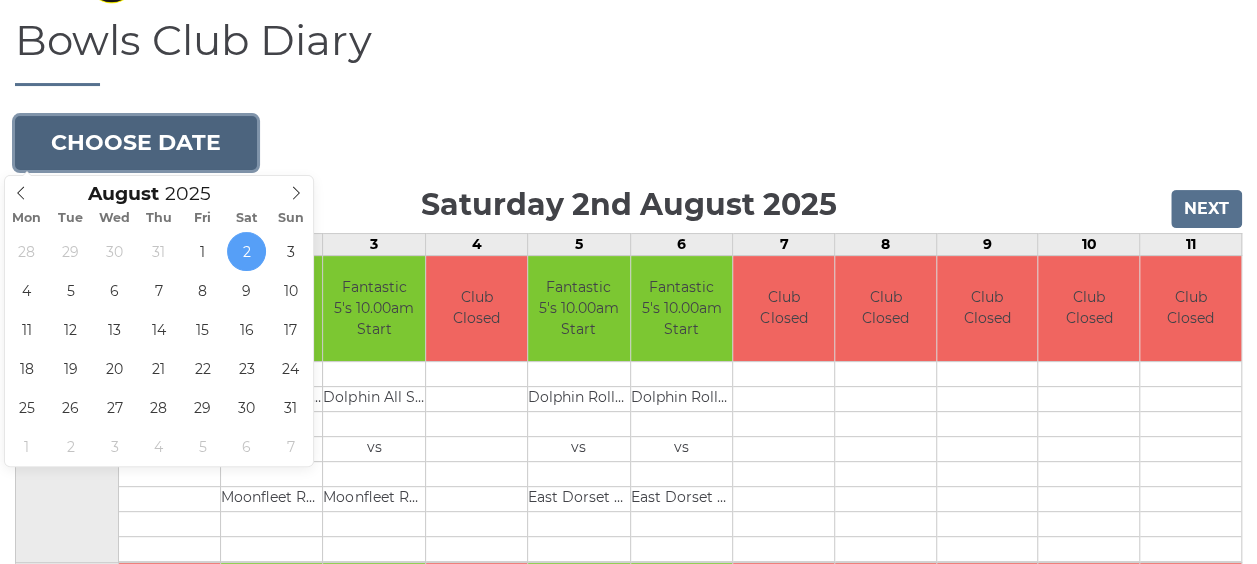 scroll, scrollTop: 200, scrollLeft: 0, axis: vertical 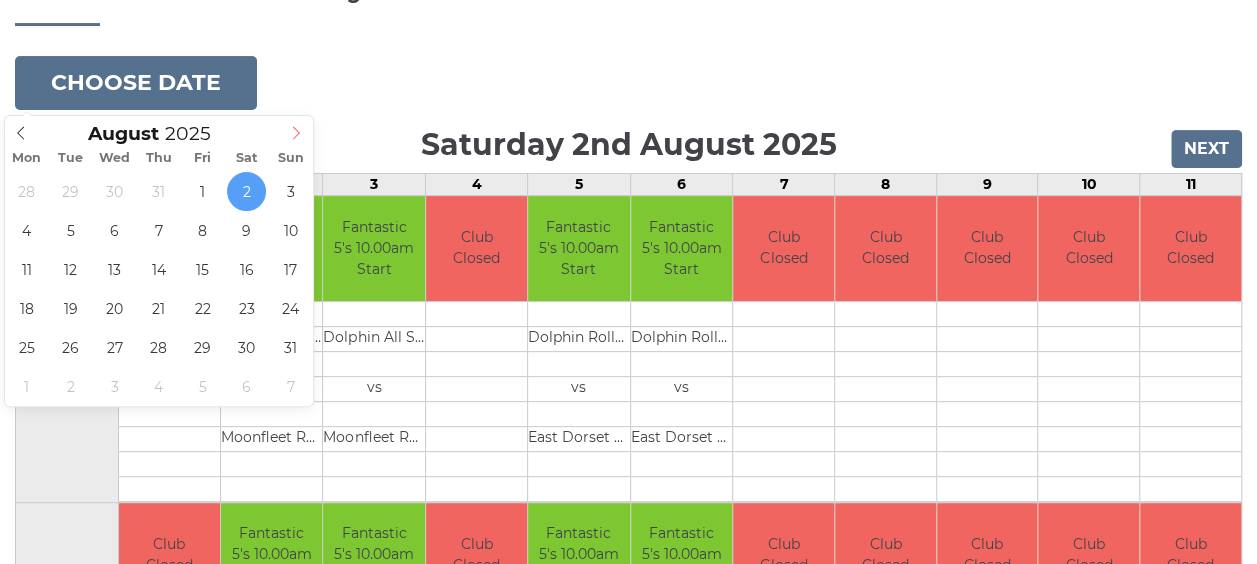 click 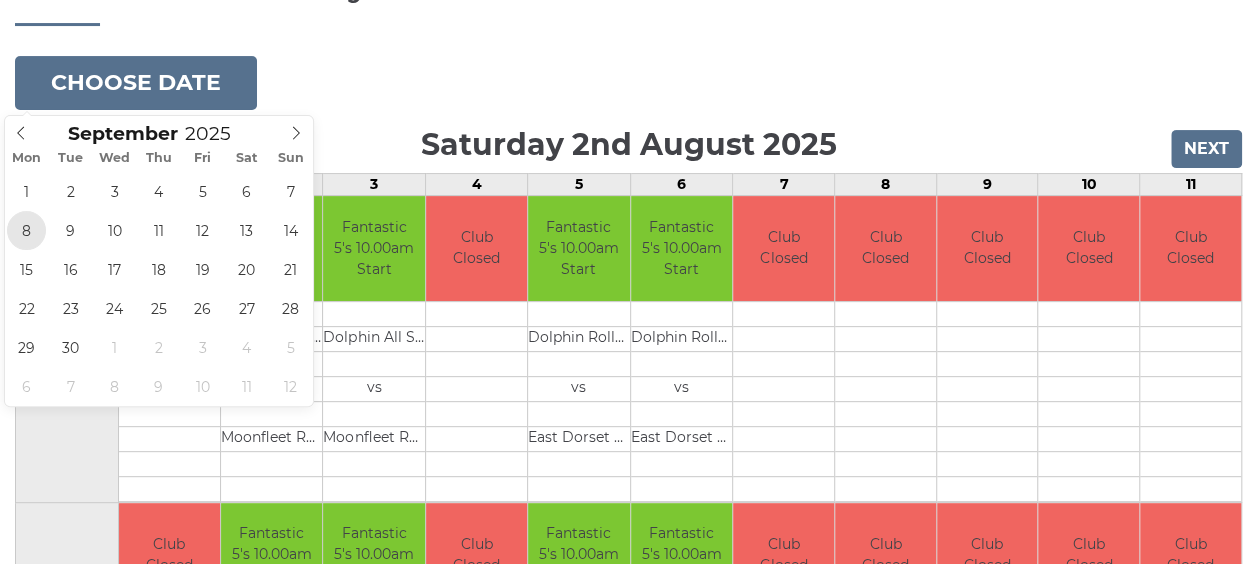 type on "2025-09-08" 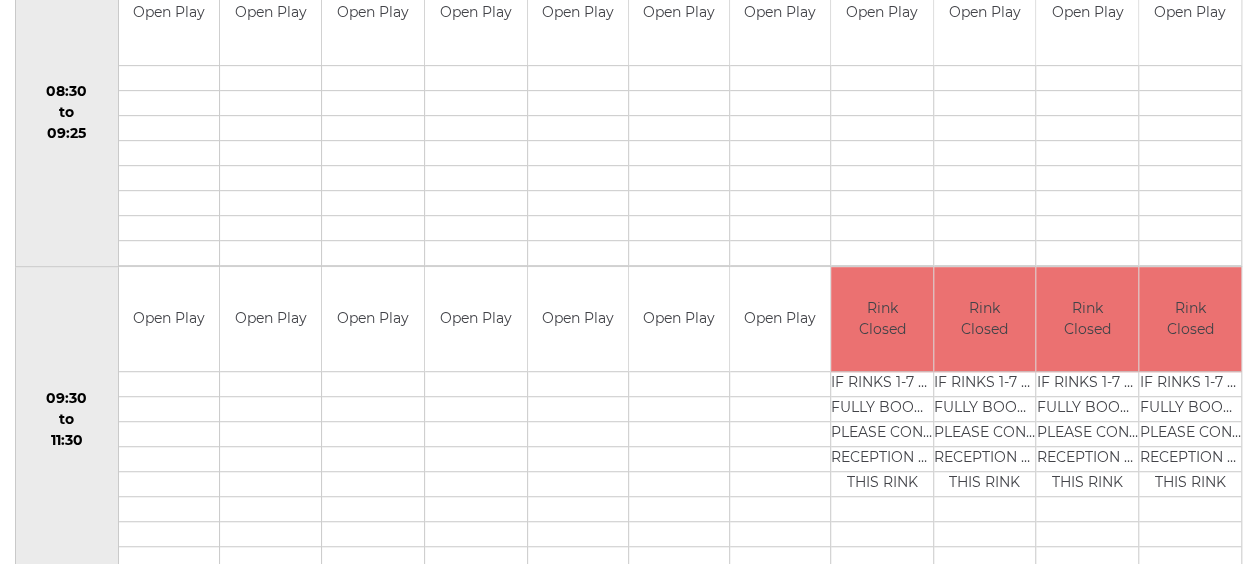 scroll, scrollTop: 200, scrollLeft: 0, axis: vertical 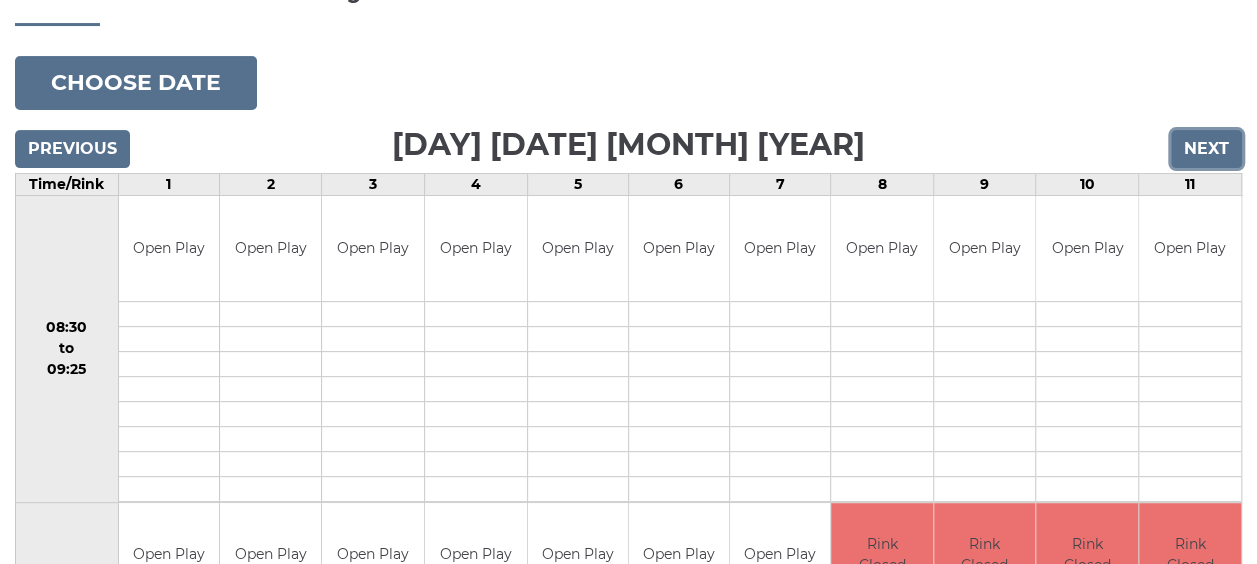 click on "Next" at bounding box center [1206, 149] 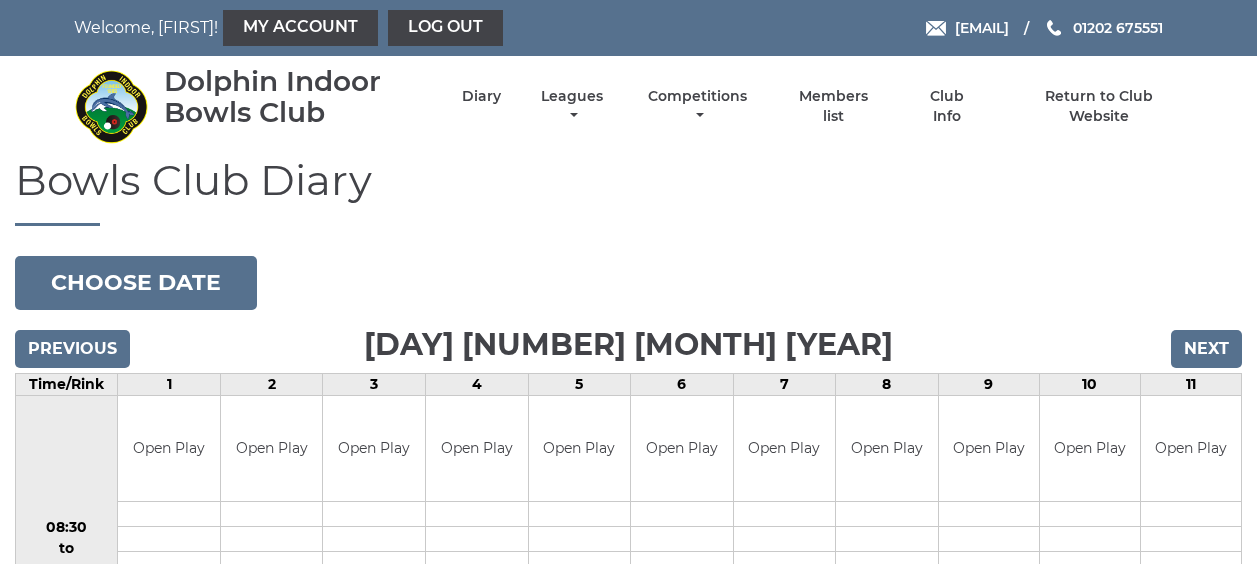 scroll, scrollTop: 0, scrollLeft: 0, axis: both 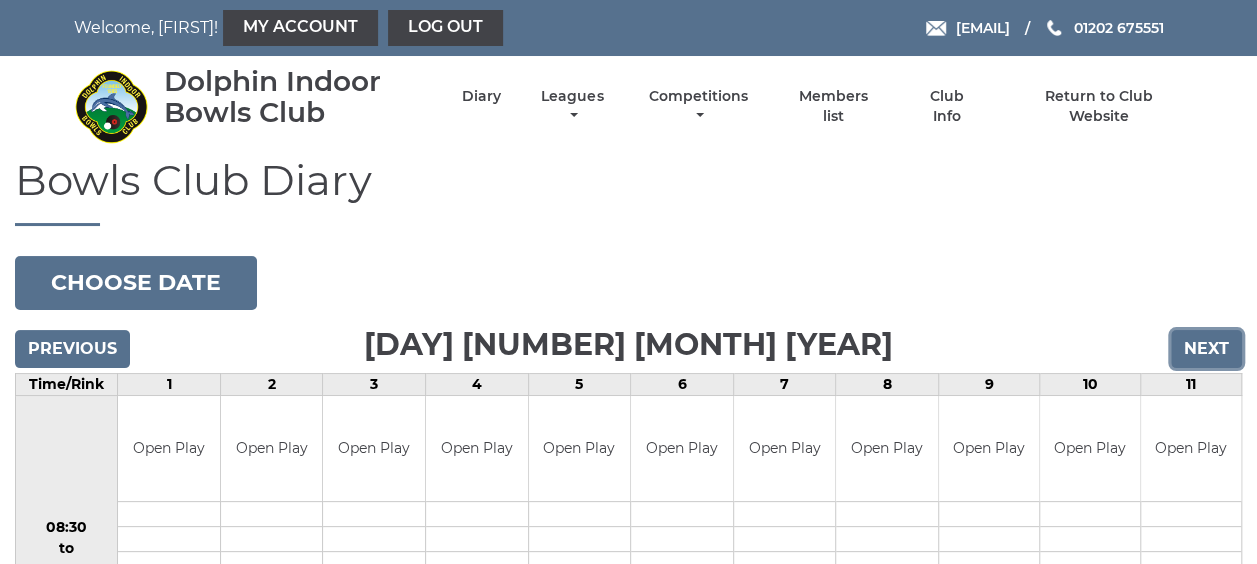 click on "Next" at bounding box center (1206, 349) 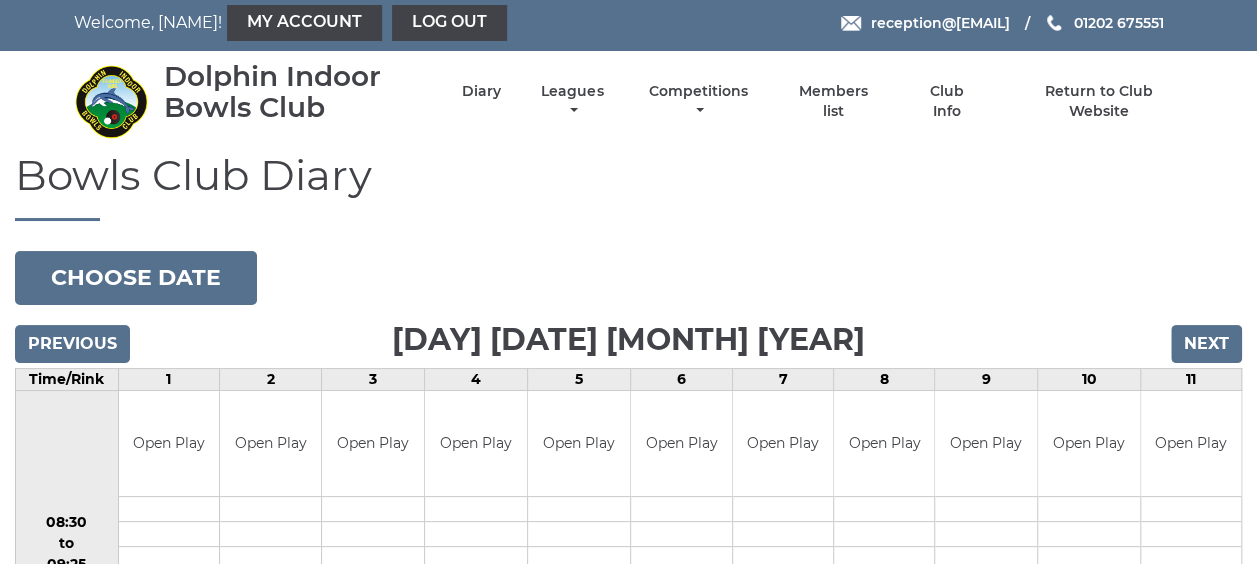 scroll, scrollTop: 0, scrollLeft: 0, axis: both 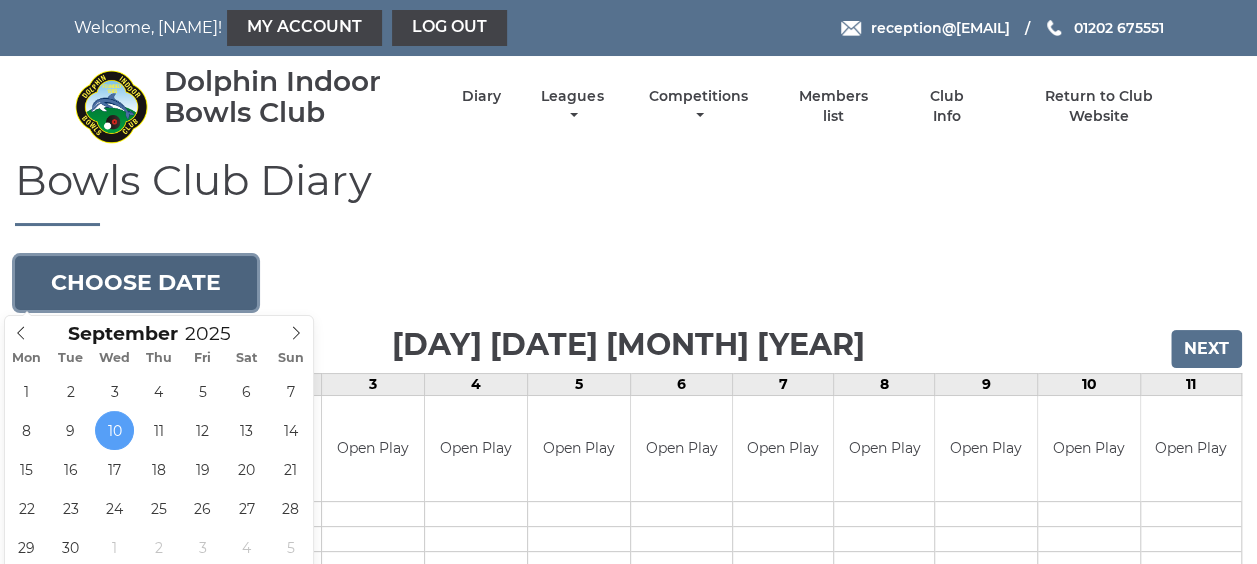 click on "Choose date" at bounding box center (136, 283) 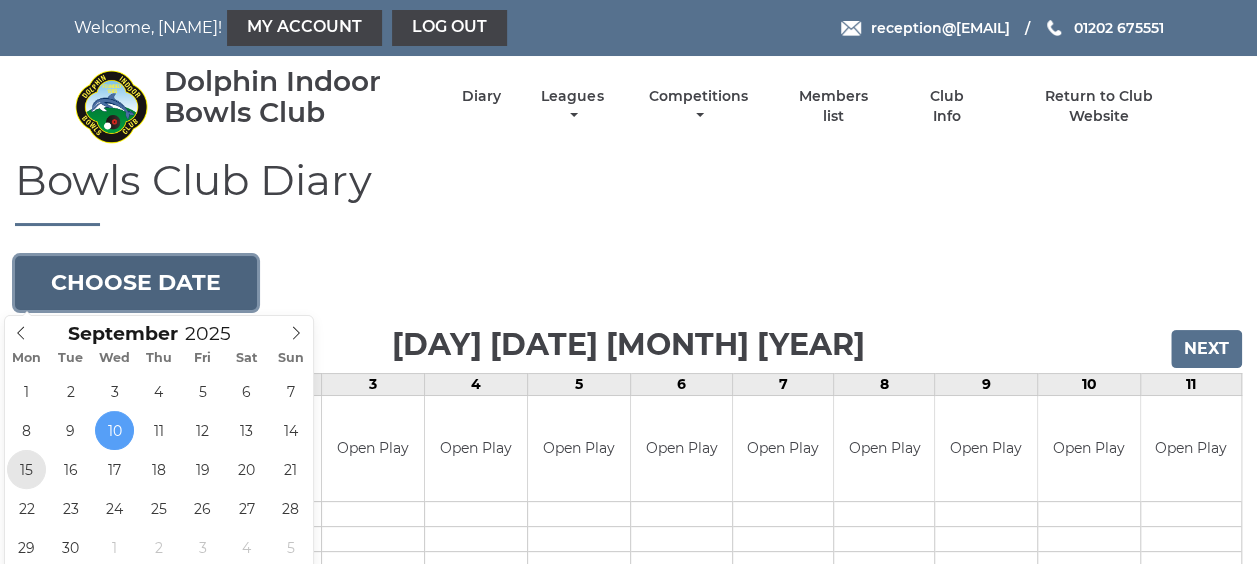 type on "2025-09-15" 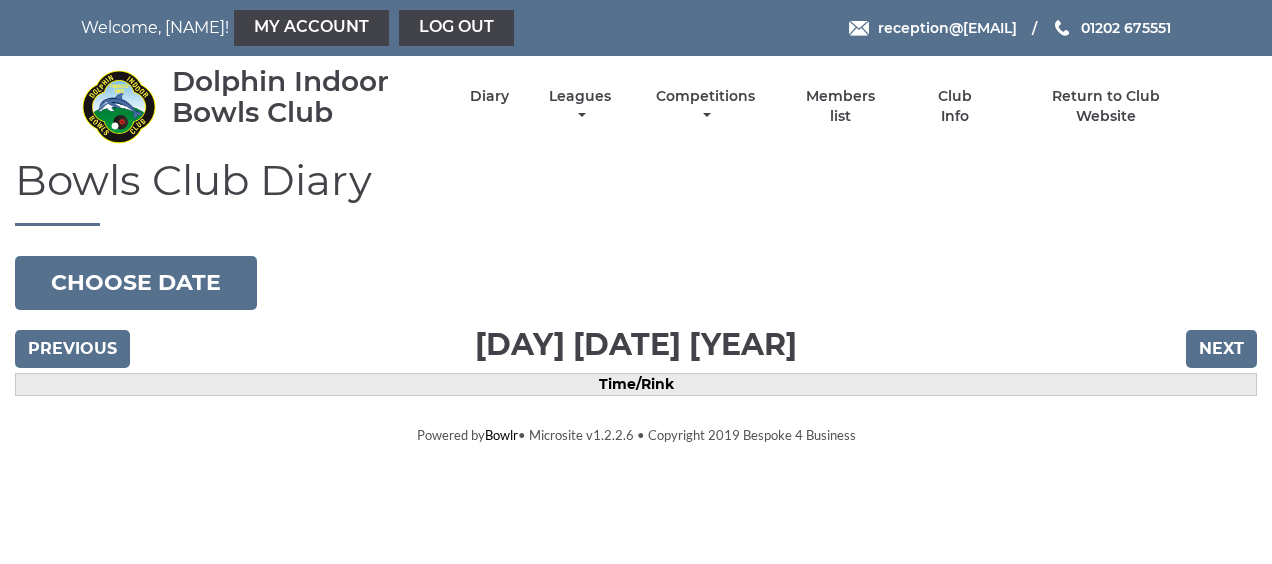 scroll, scrollTop: 0, scrollLeft: 0, axis: both 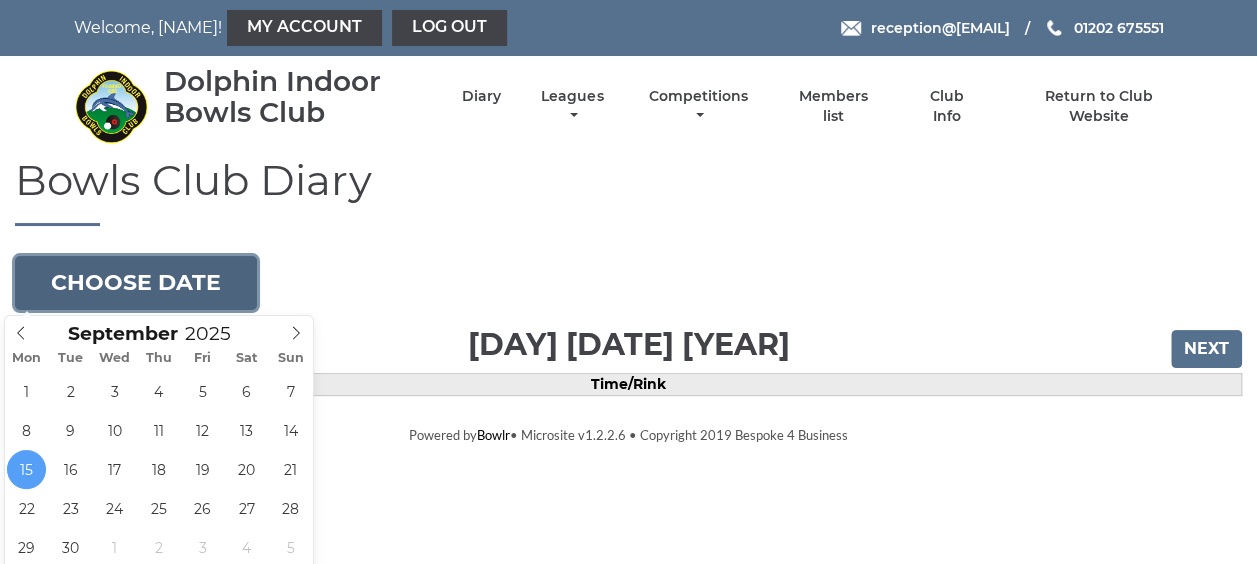 click on "Choose date" at bounding box center (136, 283) 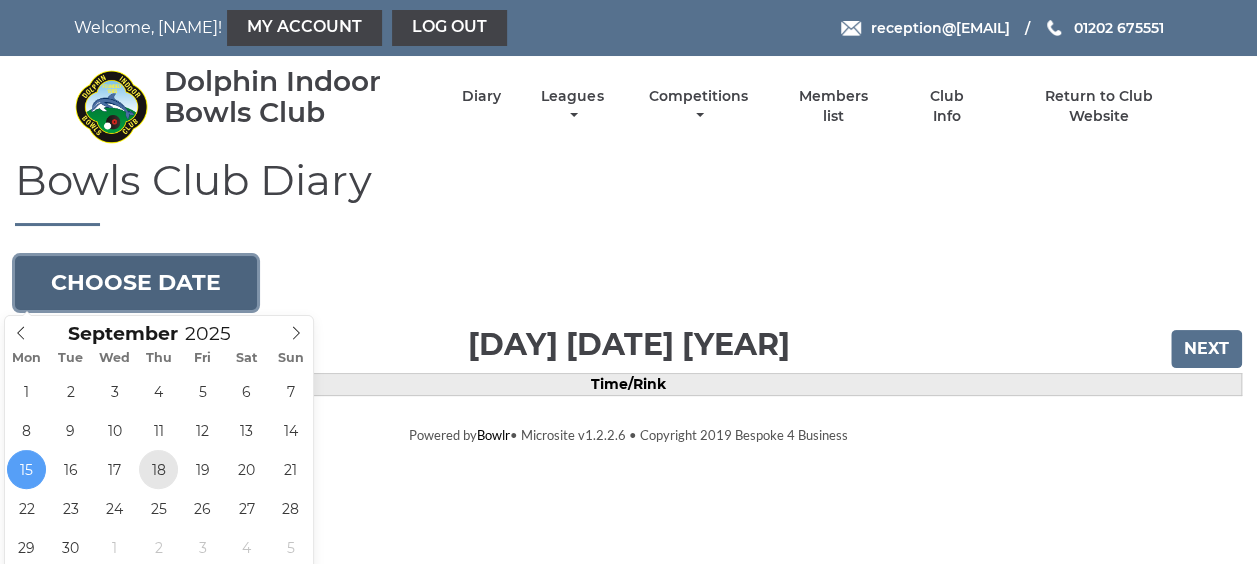type on "2025-09-18" 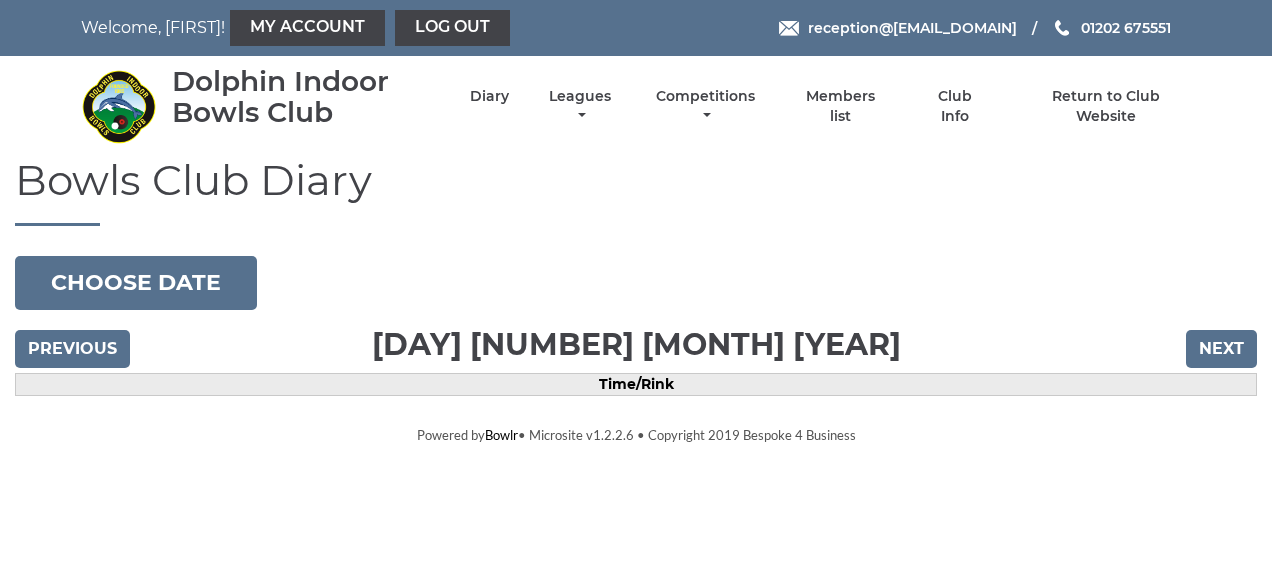scroll, scrollTop: 0, scrollLeft: 0, axis: both 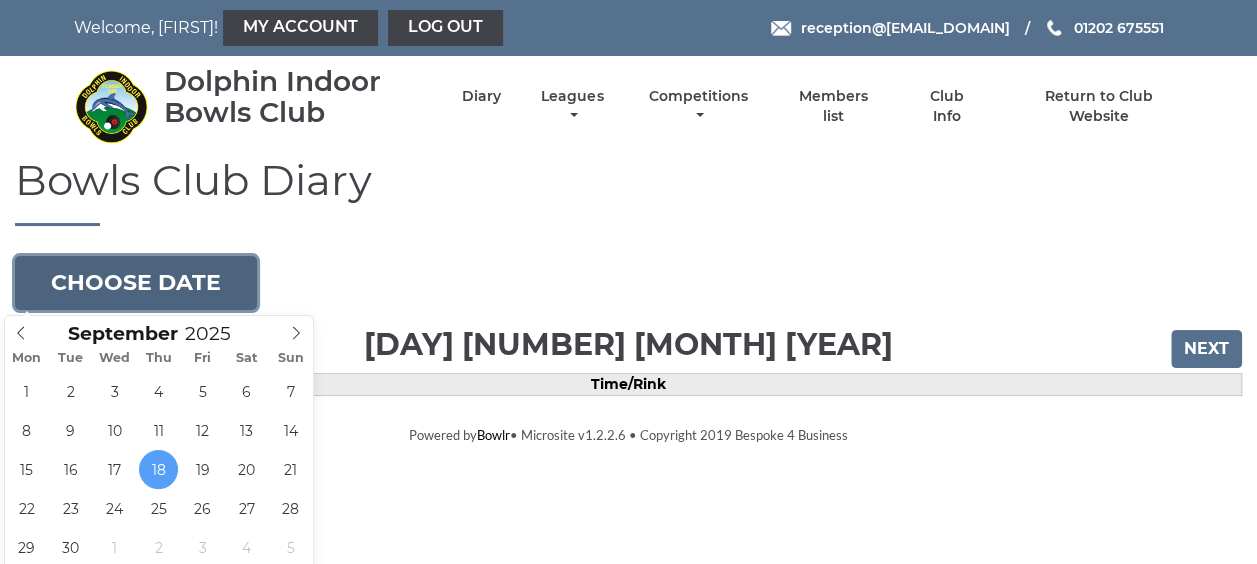 click on "Choose date" at bounding box center (136, 283) 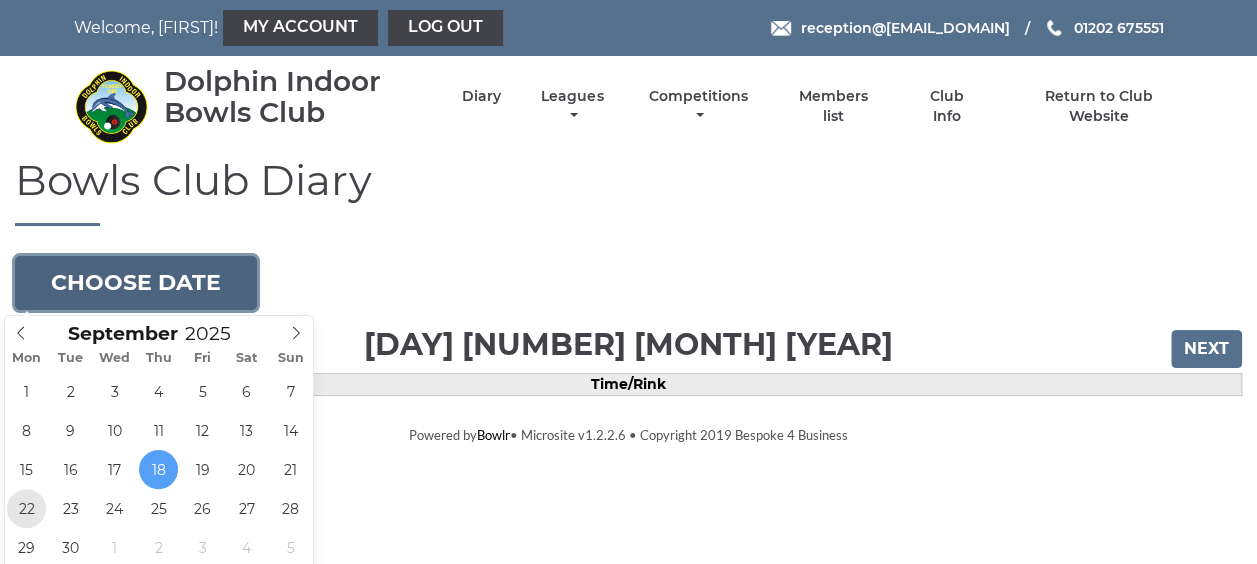 type on "[DATE]" 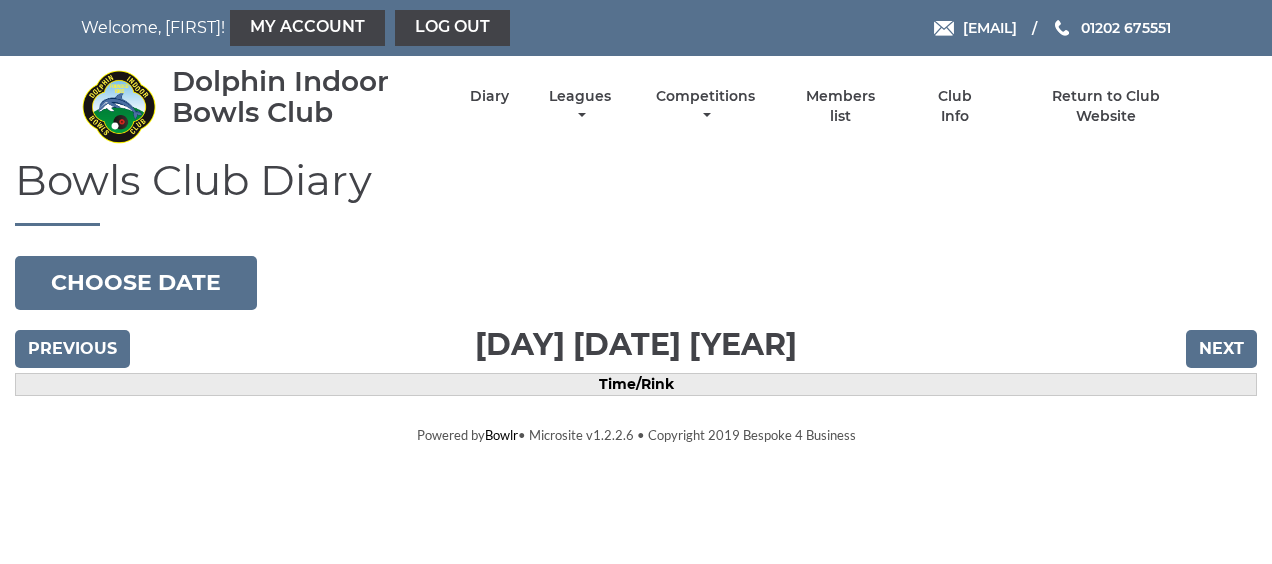 scroll, scrollTop: 0, scrollLeft: 0, axis: both 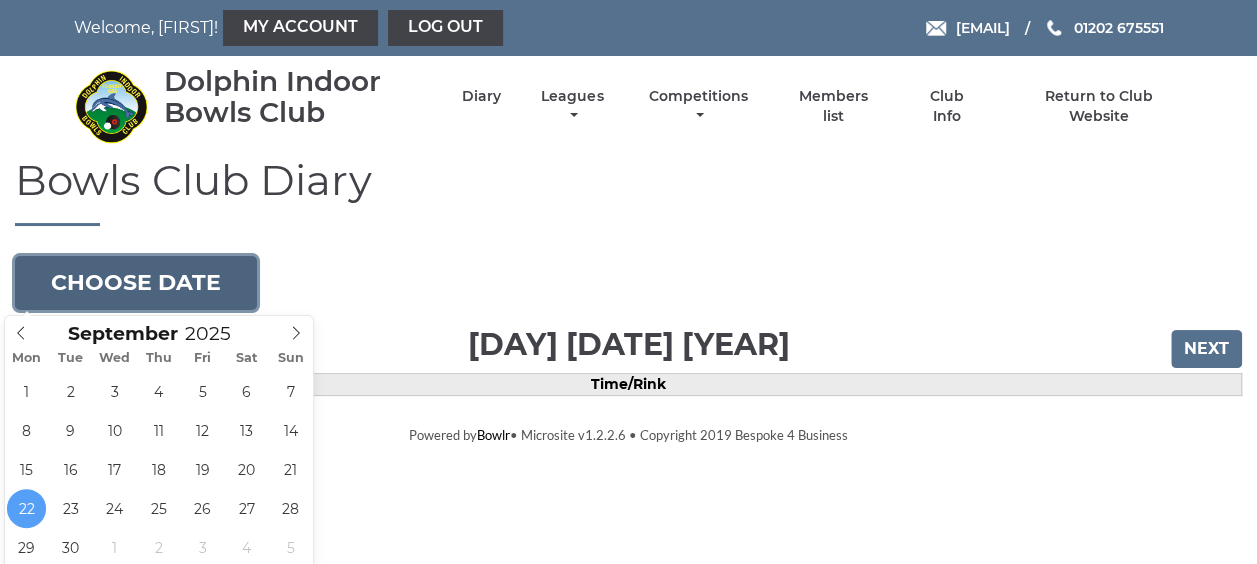 click on "Choose date" at bounding box center [136, 283] 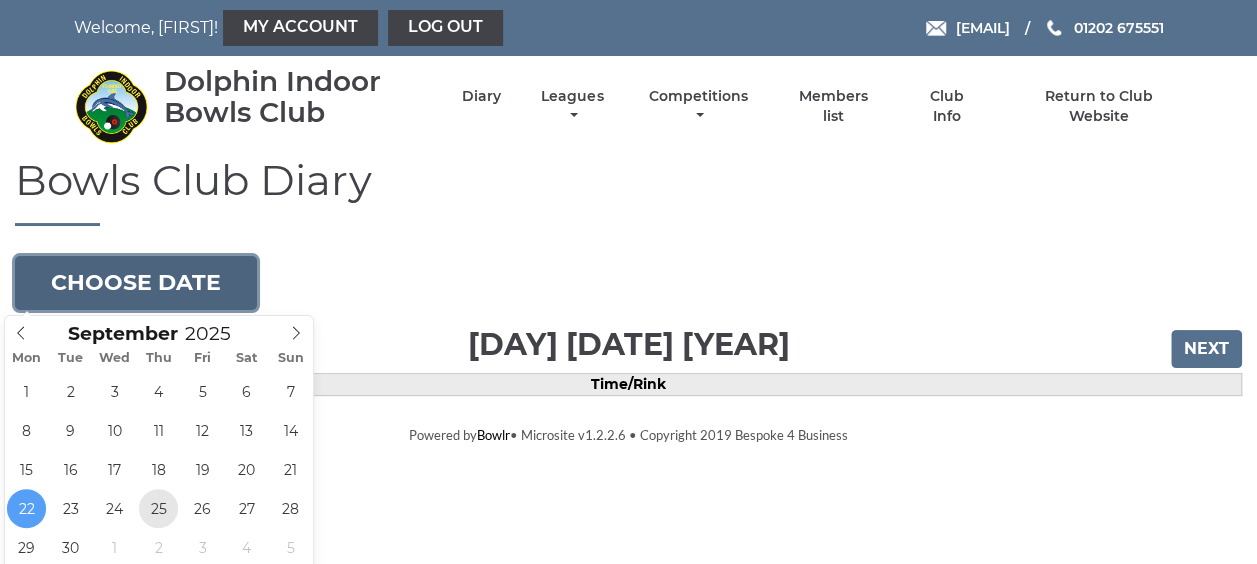 type on "2025-09-25" 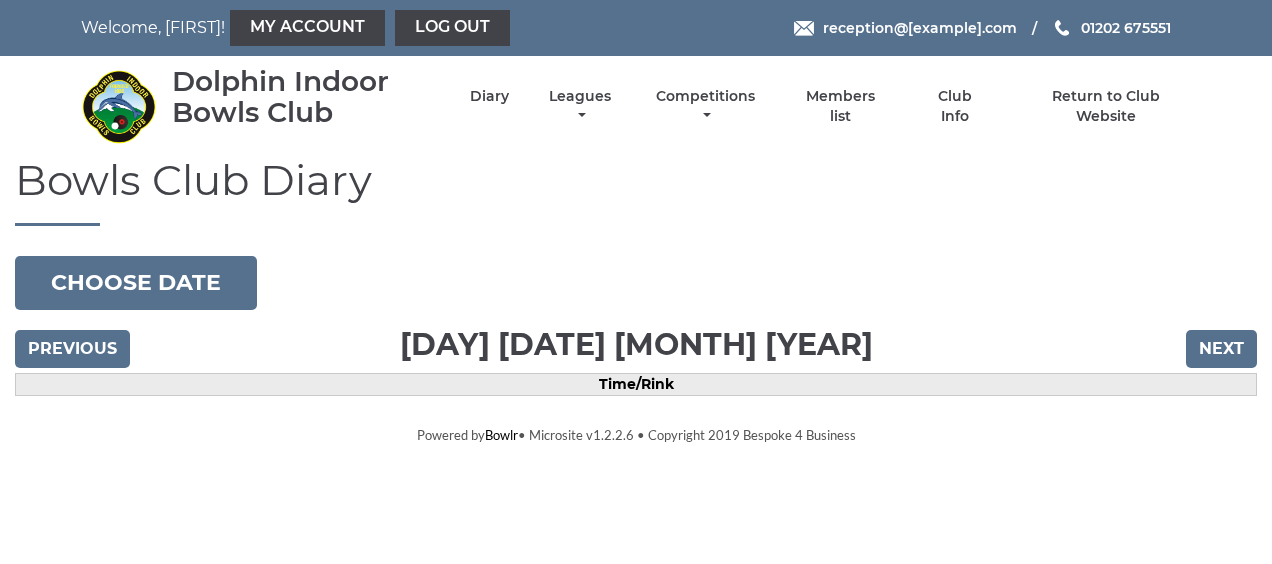 scroll, scrollTop: 0, scrollLeft: 0, axis: both 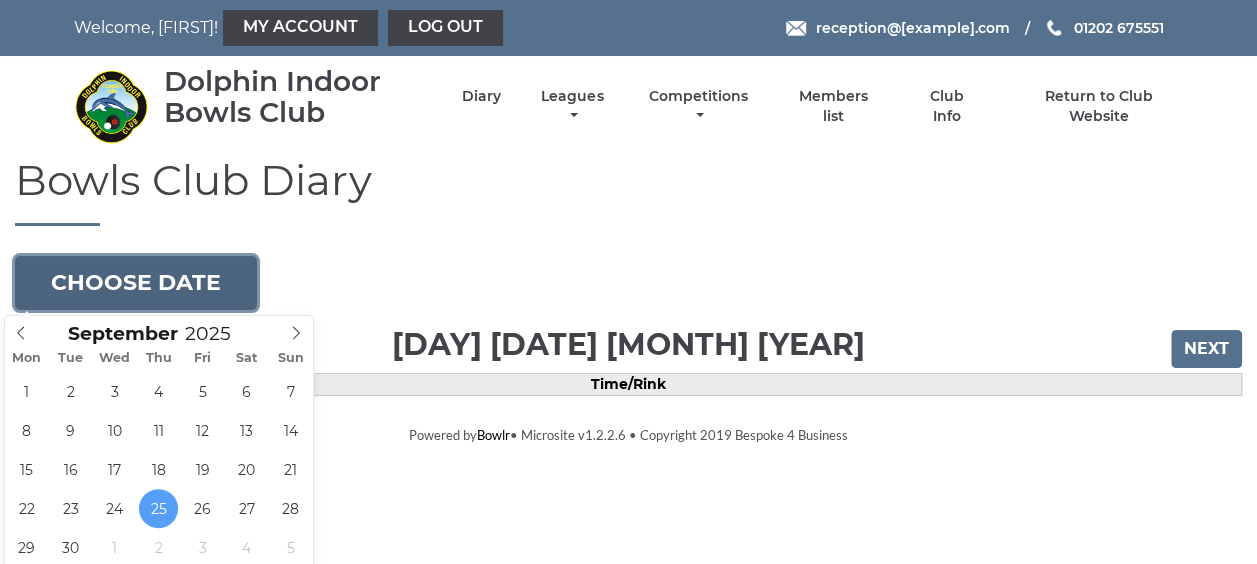 click on "Choose date" at bounding box center [136, 283] 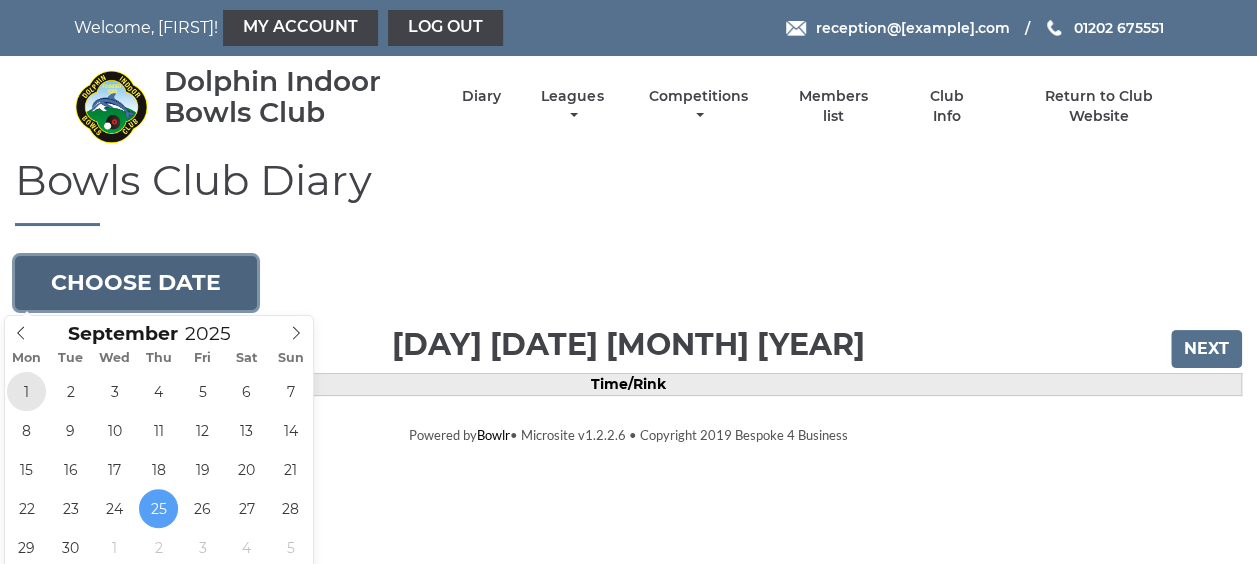 type on "2025-09-01" 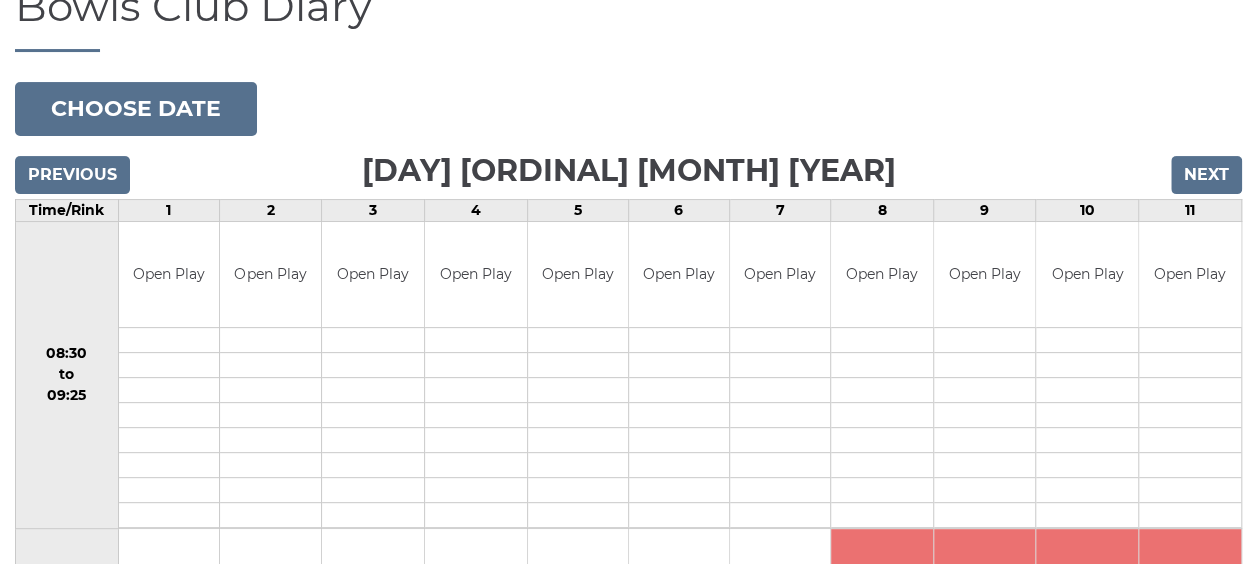 scroll, scrollTop: 0, scrollLeft: 0, axis: both 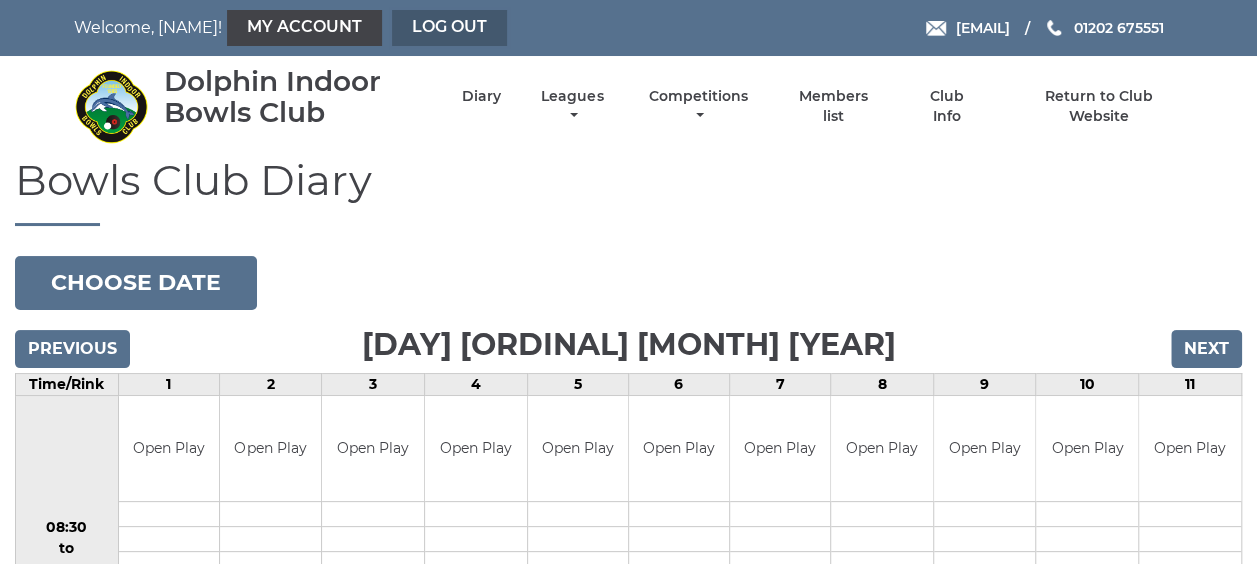click on "Log out" at bounding box center (449, 28) 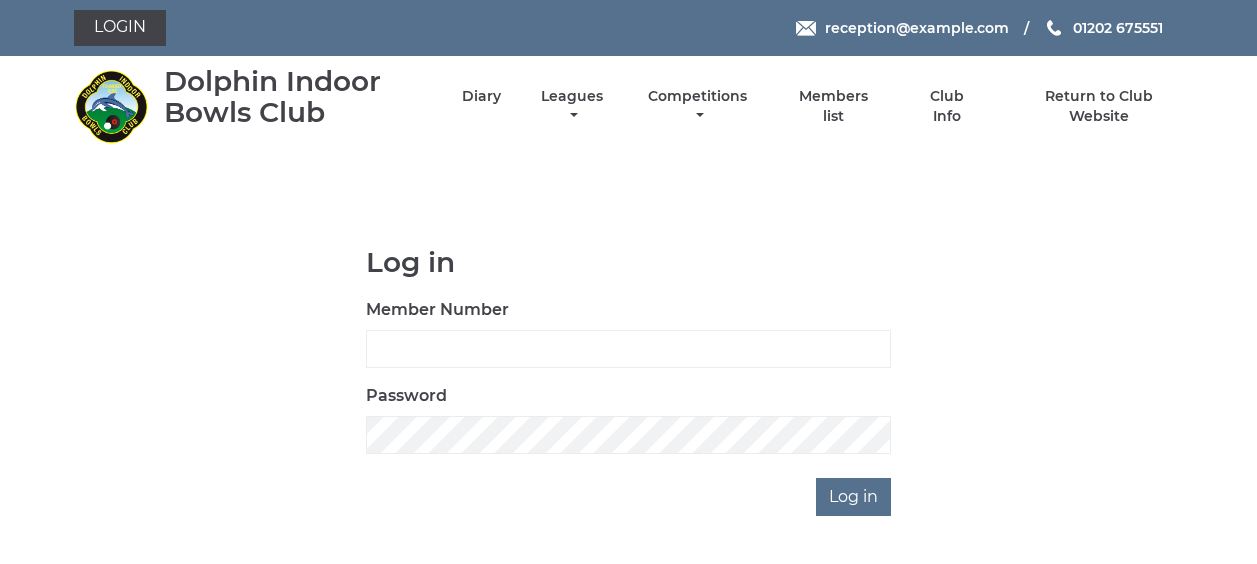 scroll, scrollTop: 0, scrollLeft: 0, axis: both 